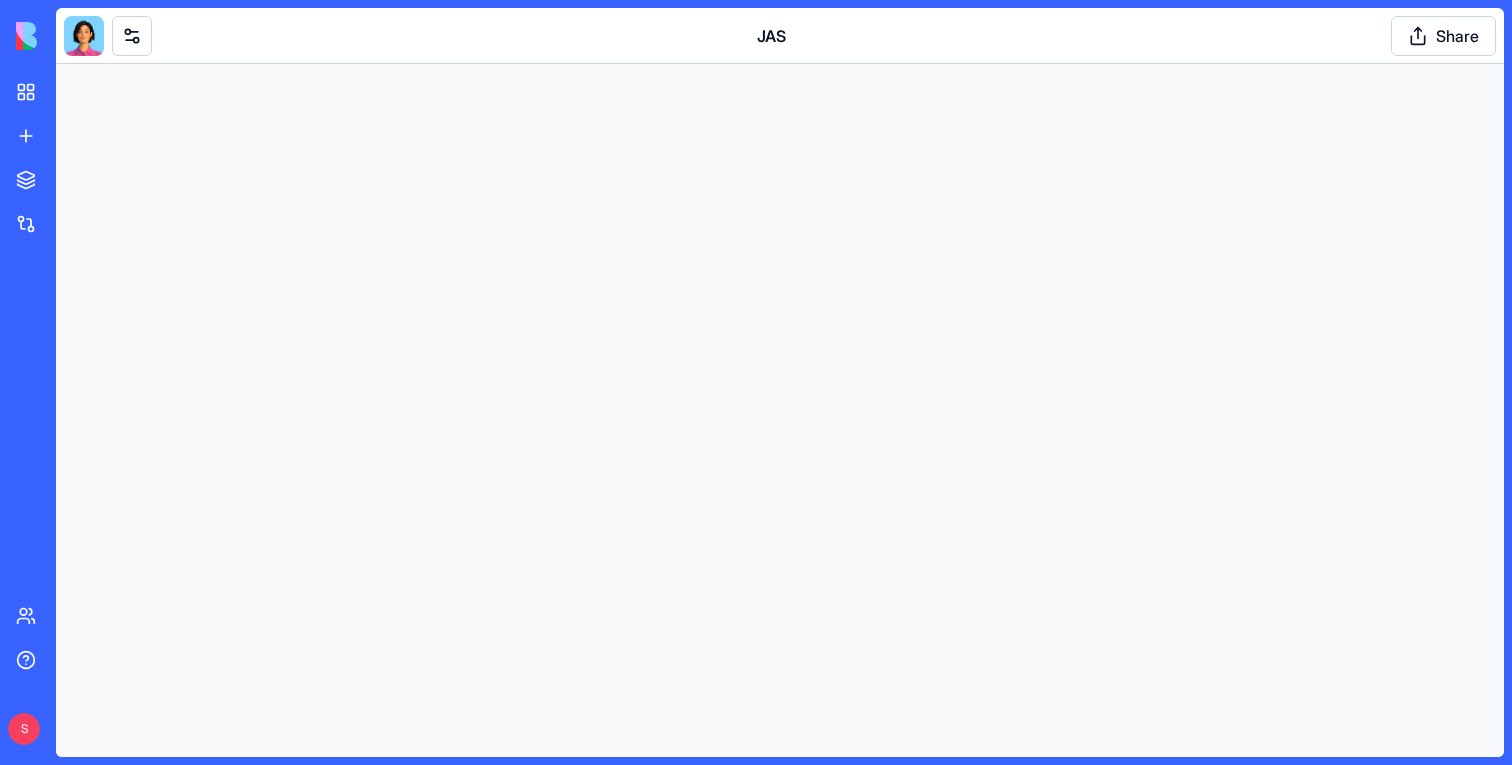 scroll, scrollTop: 0, scrollLeft: 0, axis: both 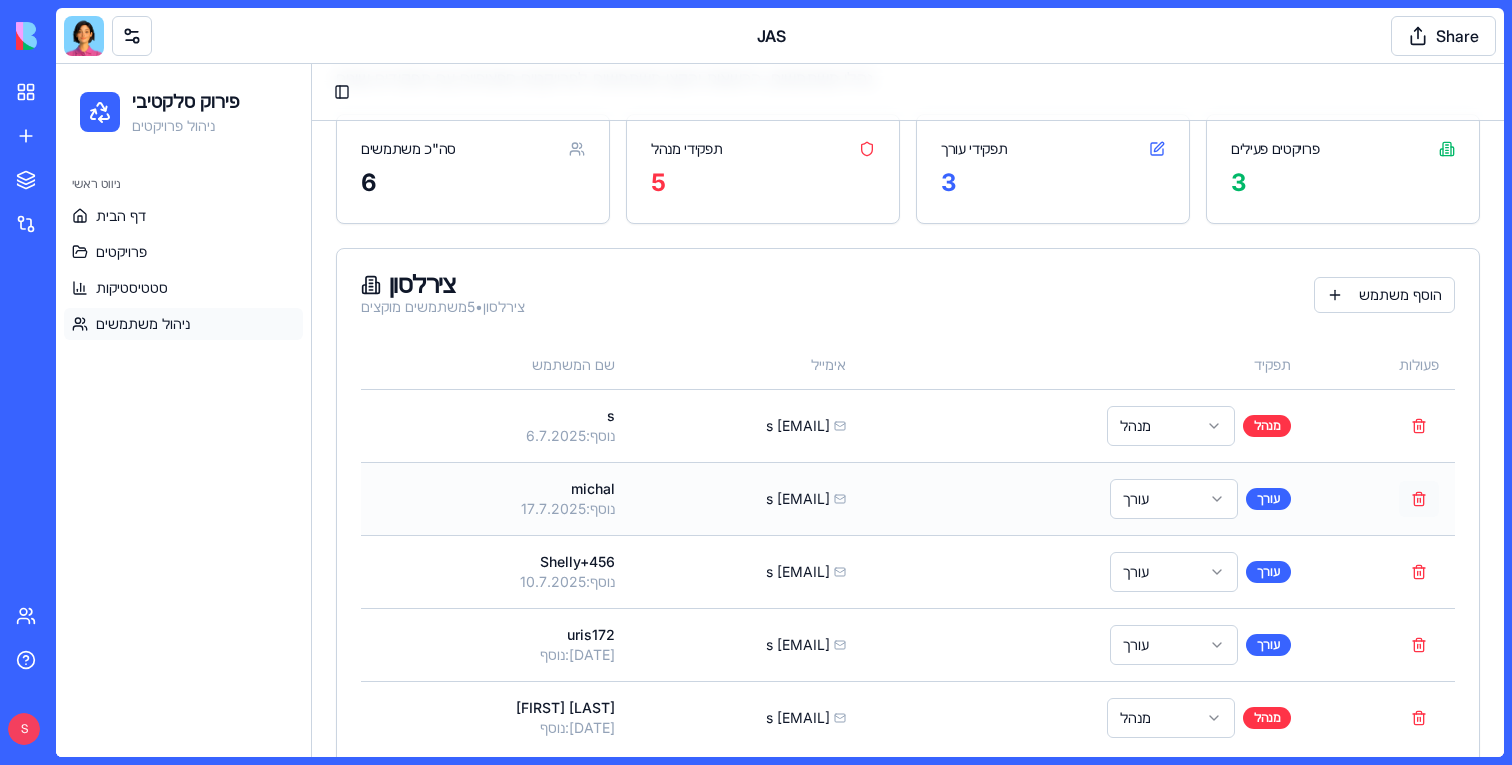 click at bounding box center [1419, 499] 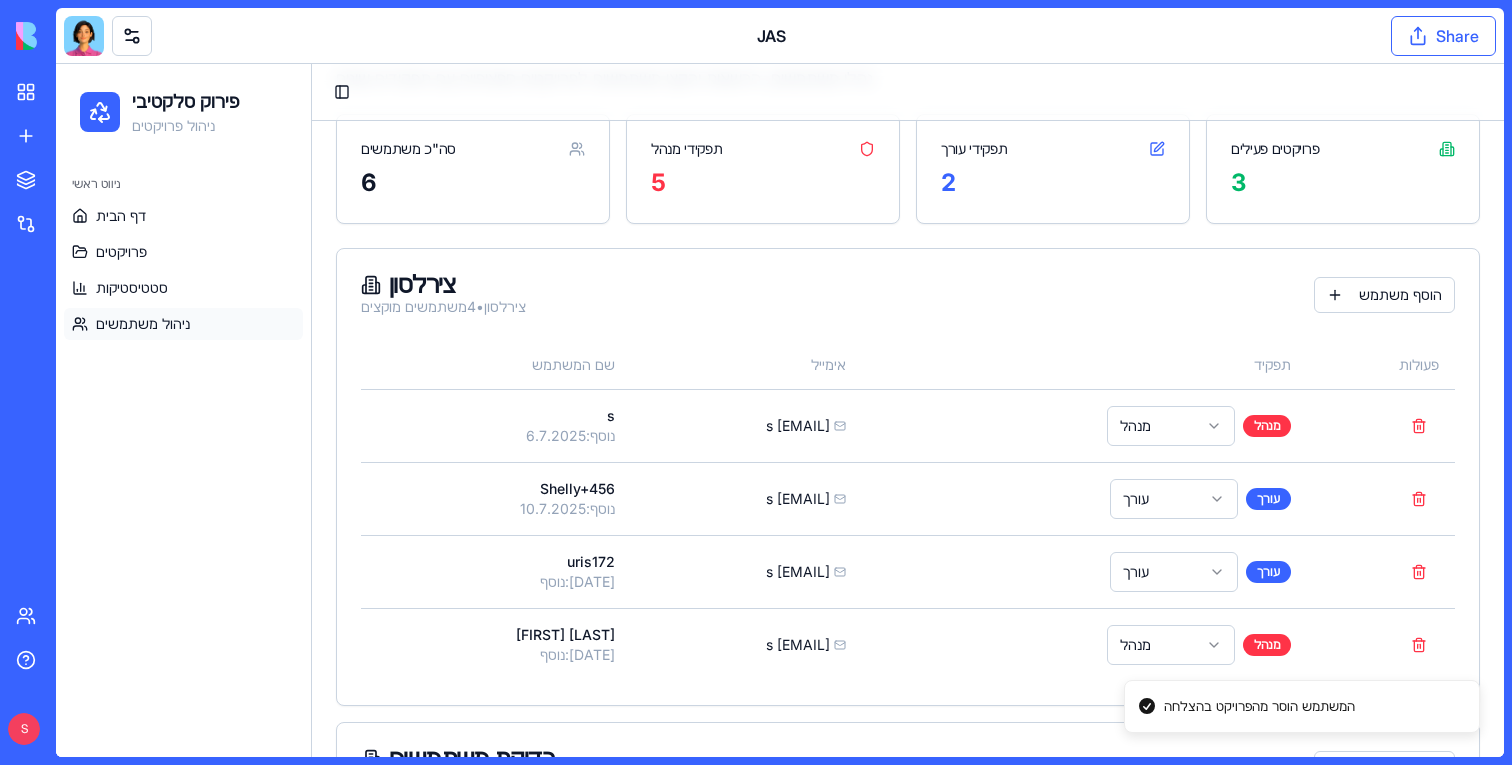 click on "Share" at bounding box center [1443, 36] 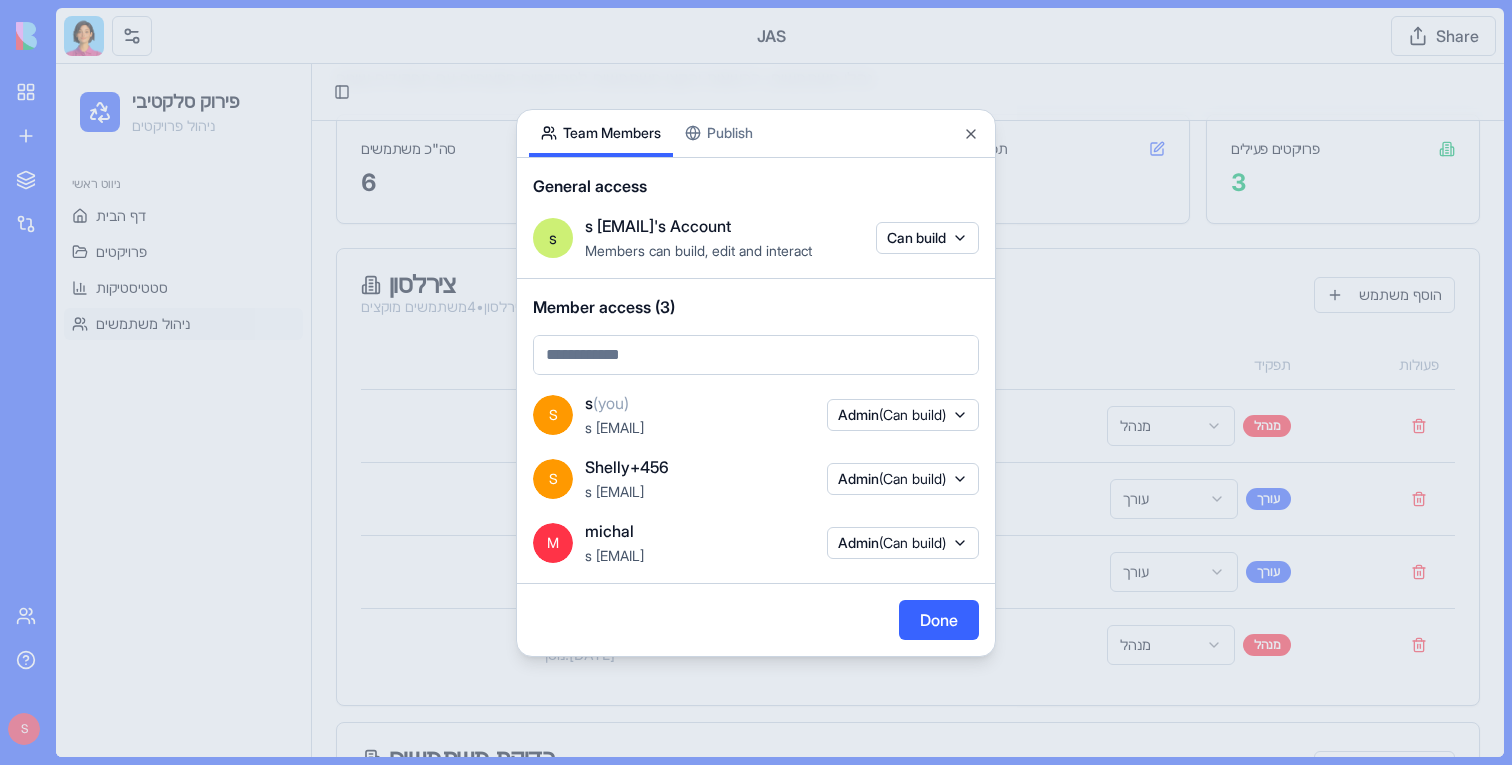 click on "[EMAIL]" at bounding box center [614, 555] 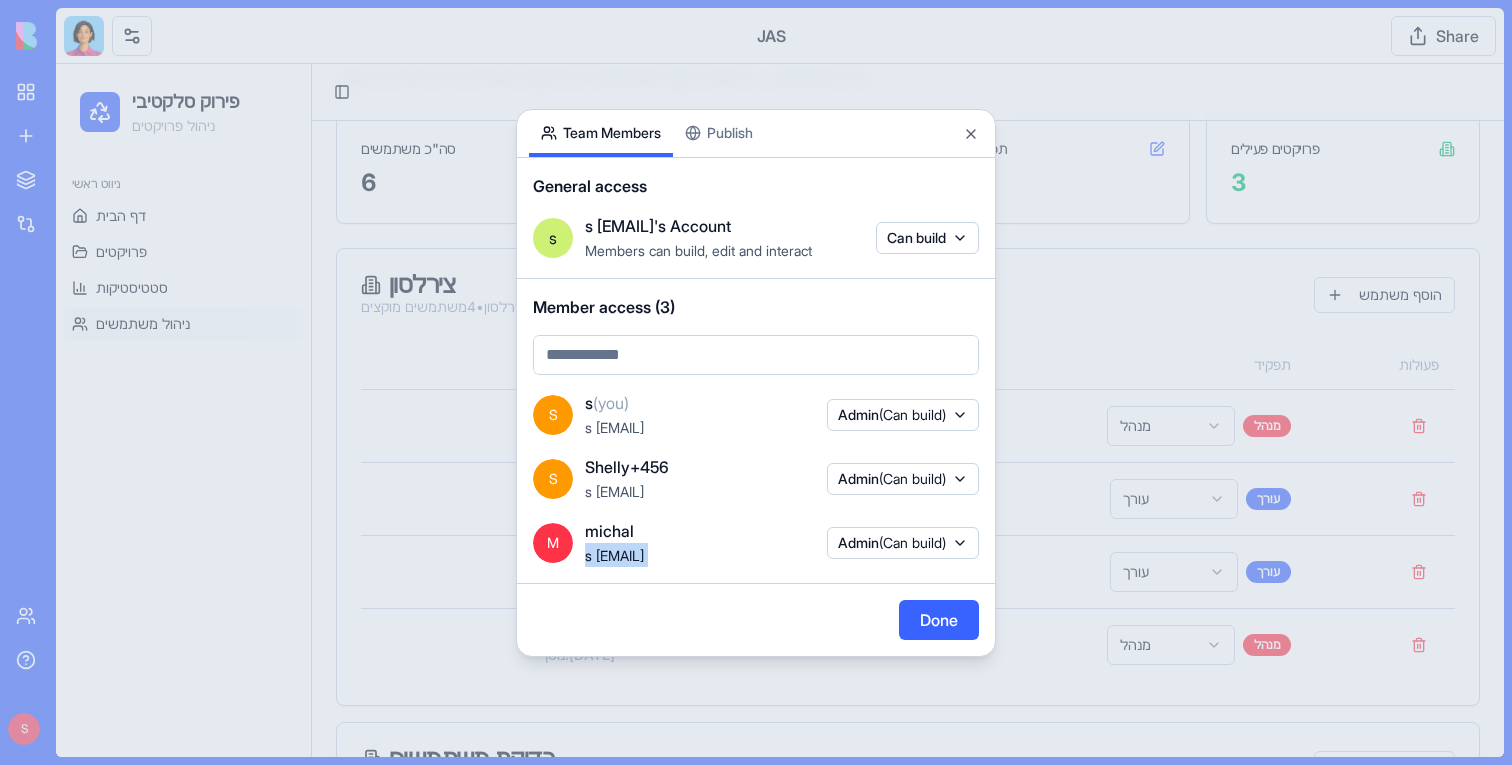 click on "[EMAIL]" at bounding box center [614, 555] 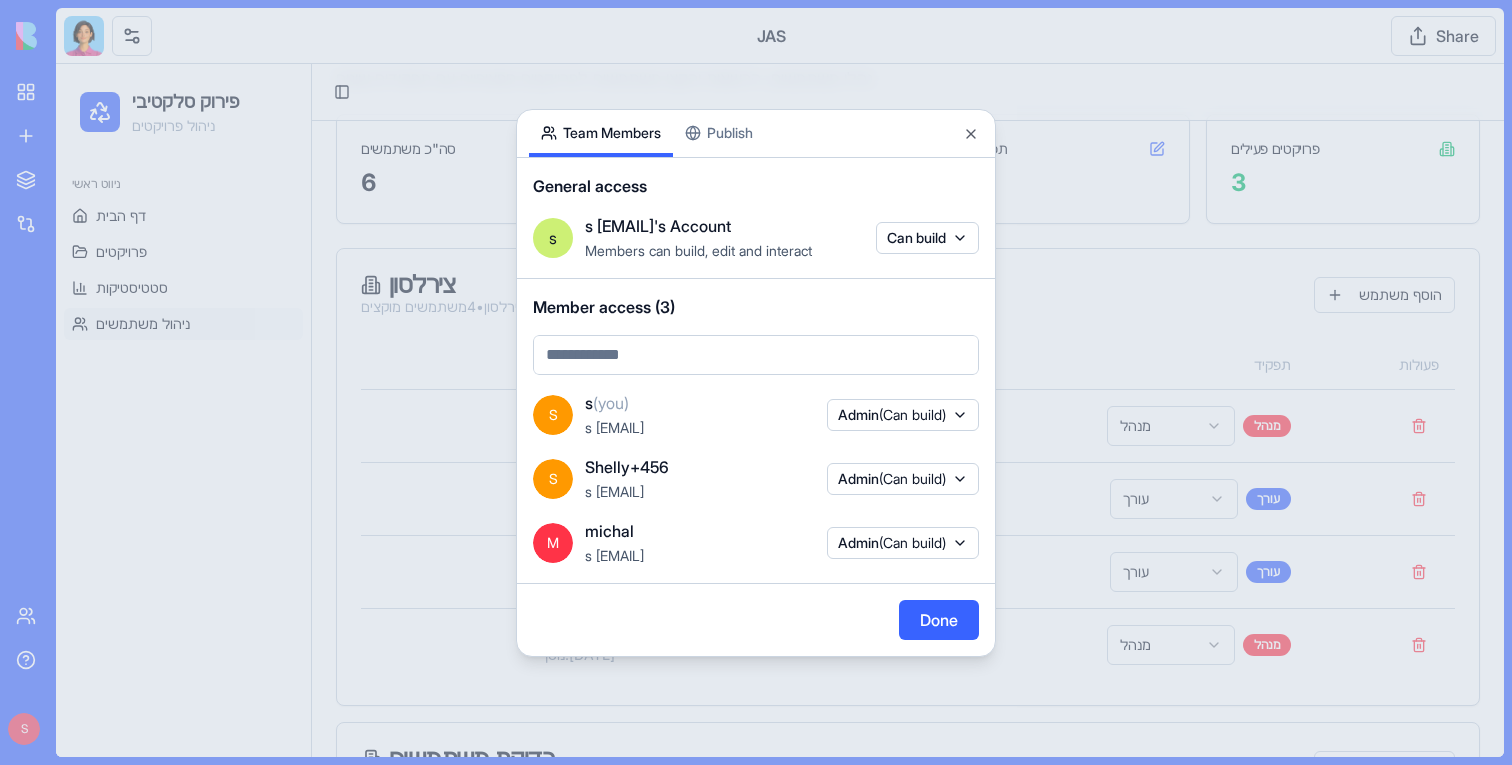 click at bounding box center [756, 382] 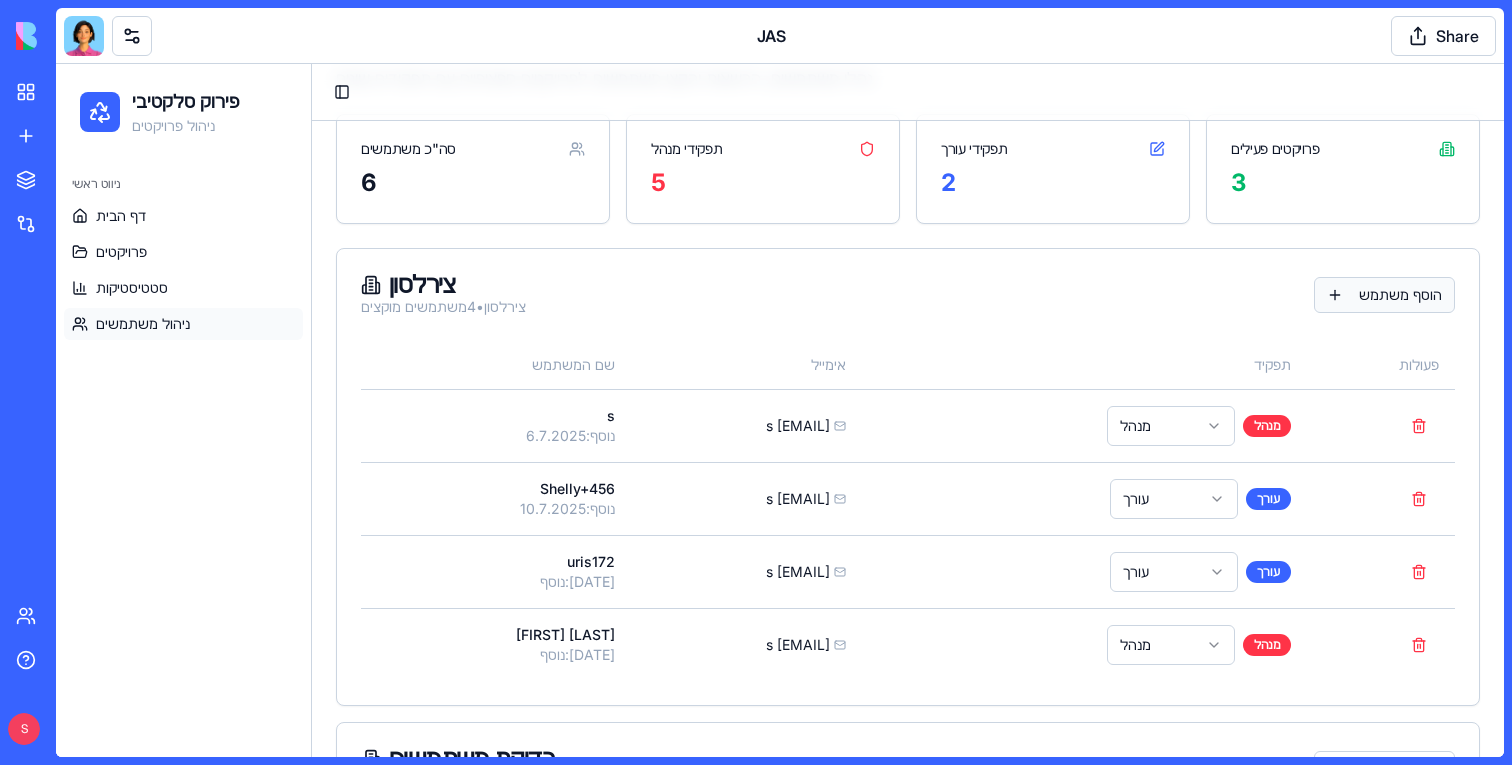 click on "הוסף משתמש" at bounding box center (1384, 295) 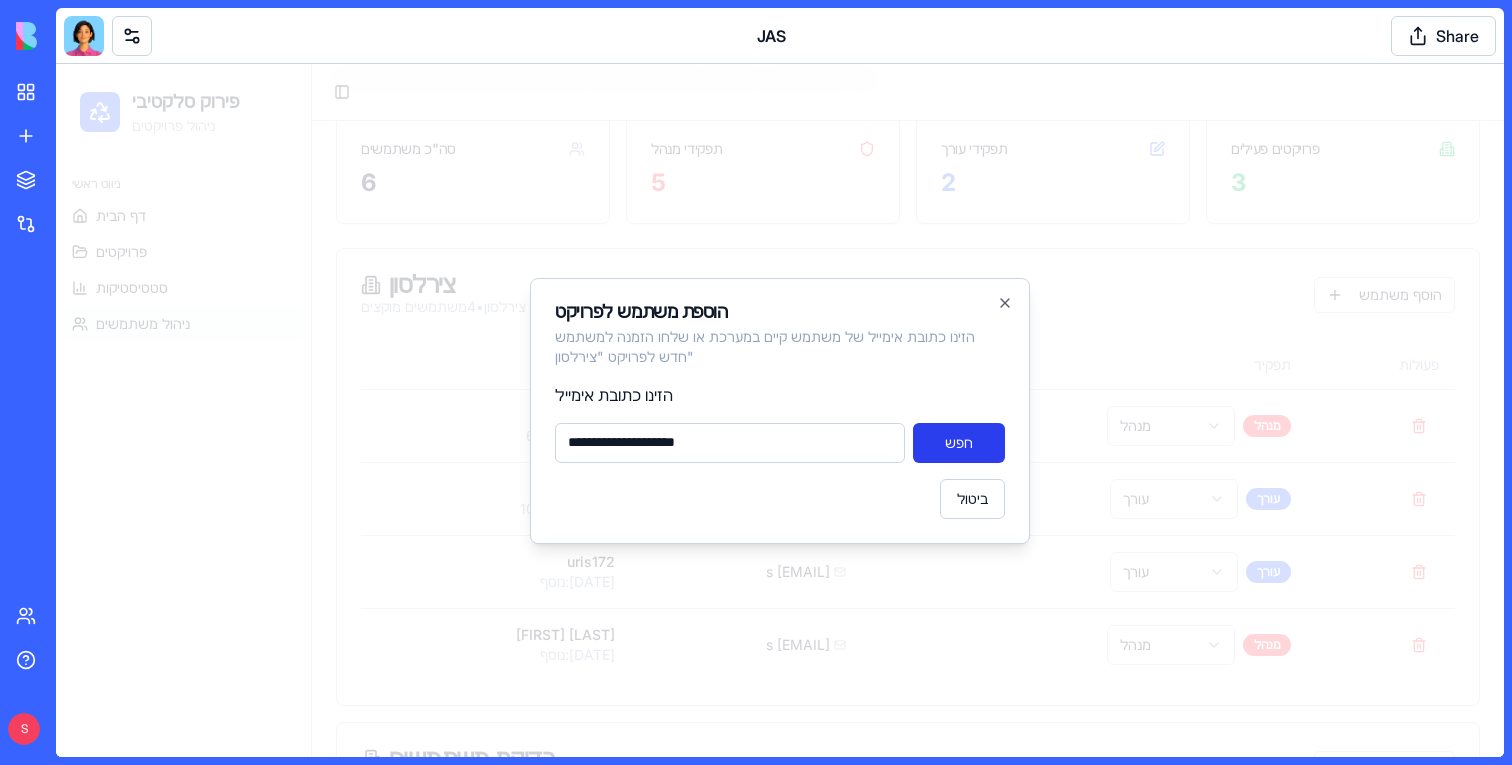type on "**********" 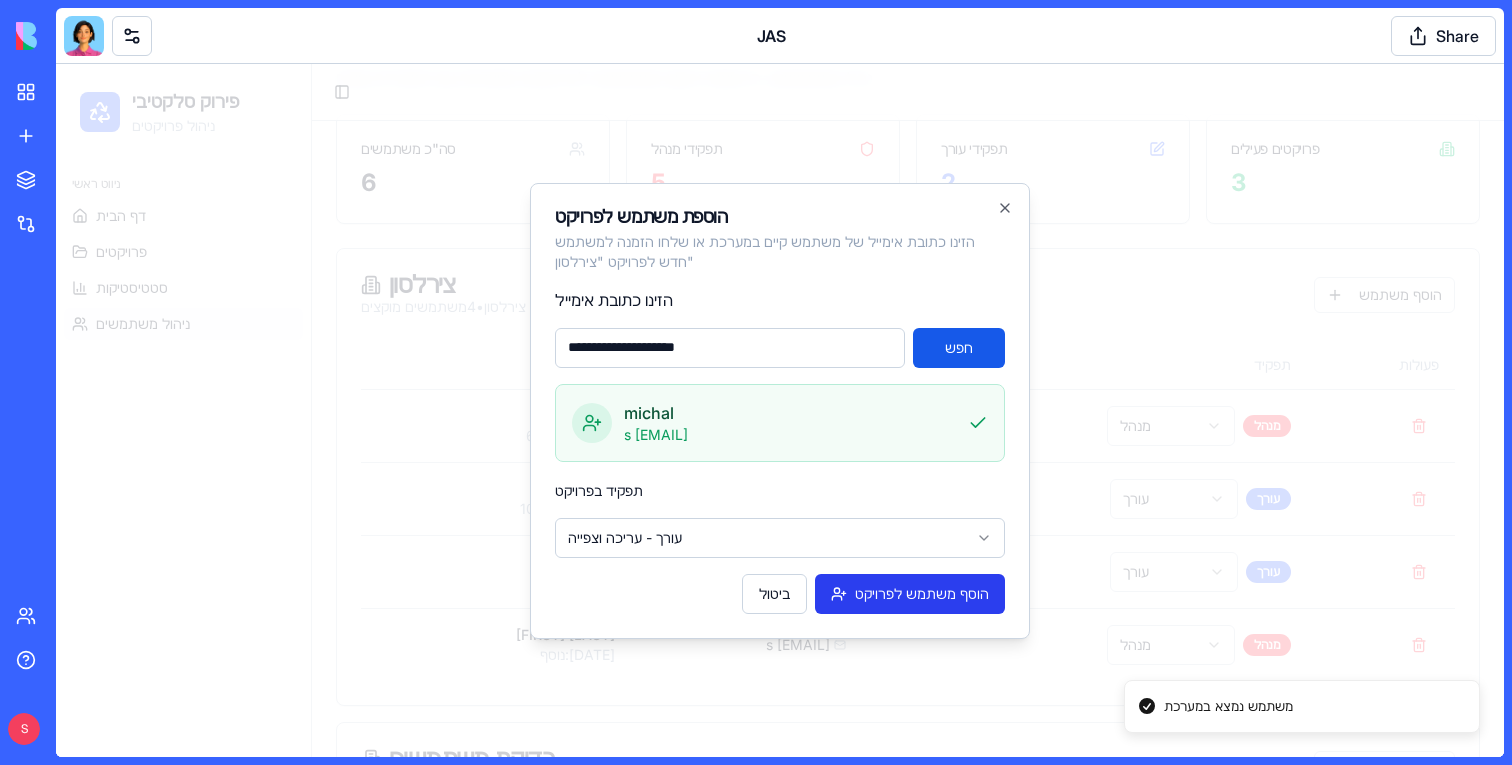 click on "הוסף משתמש לפרויקט" at bounding box center (910, 594) 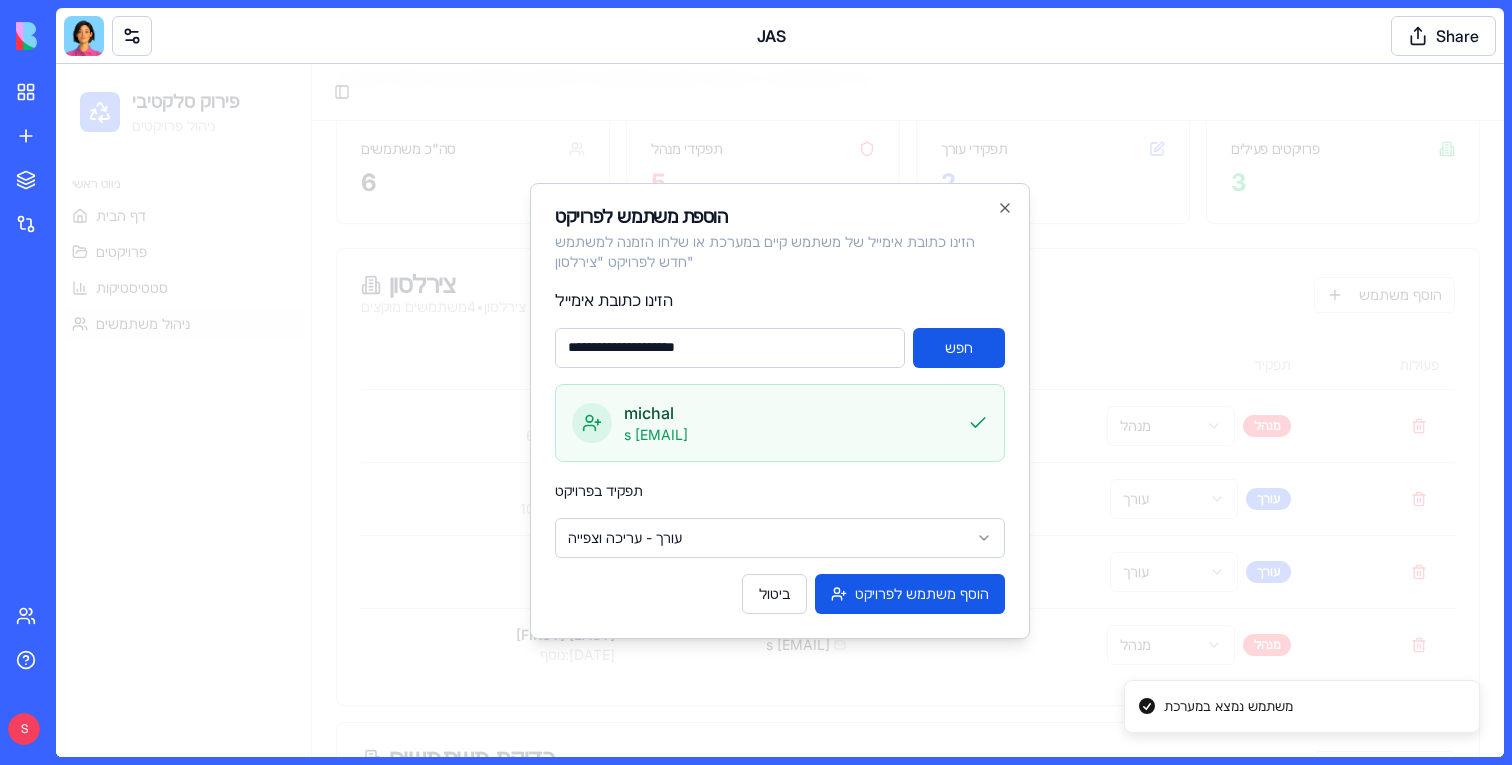 type 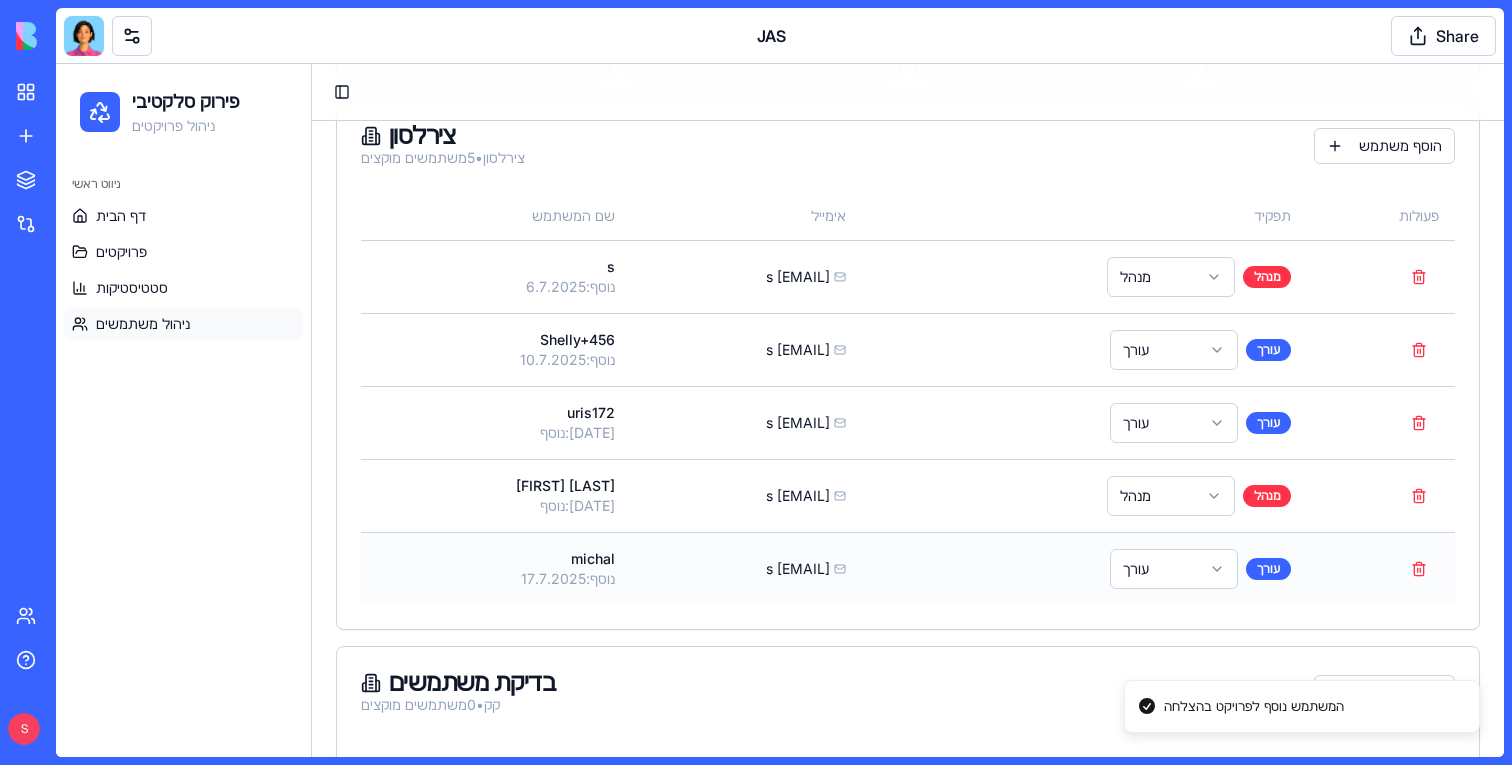 scroll, scrollTop: 326, scrollLeft: 0, axis: vertical 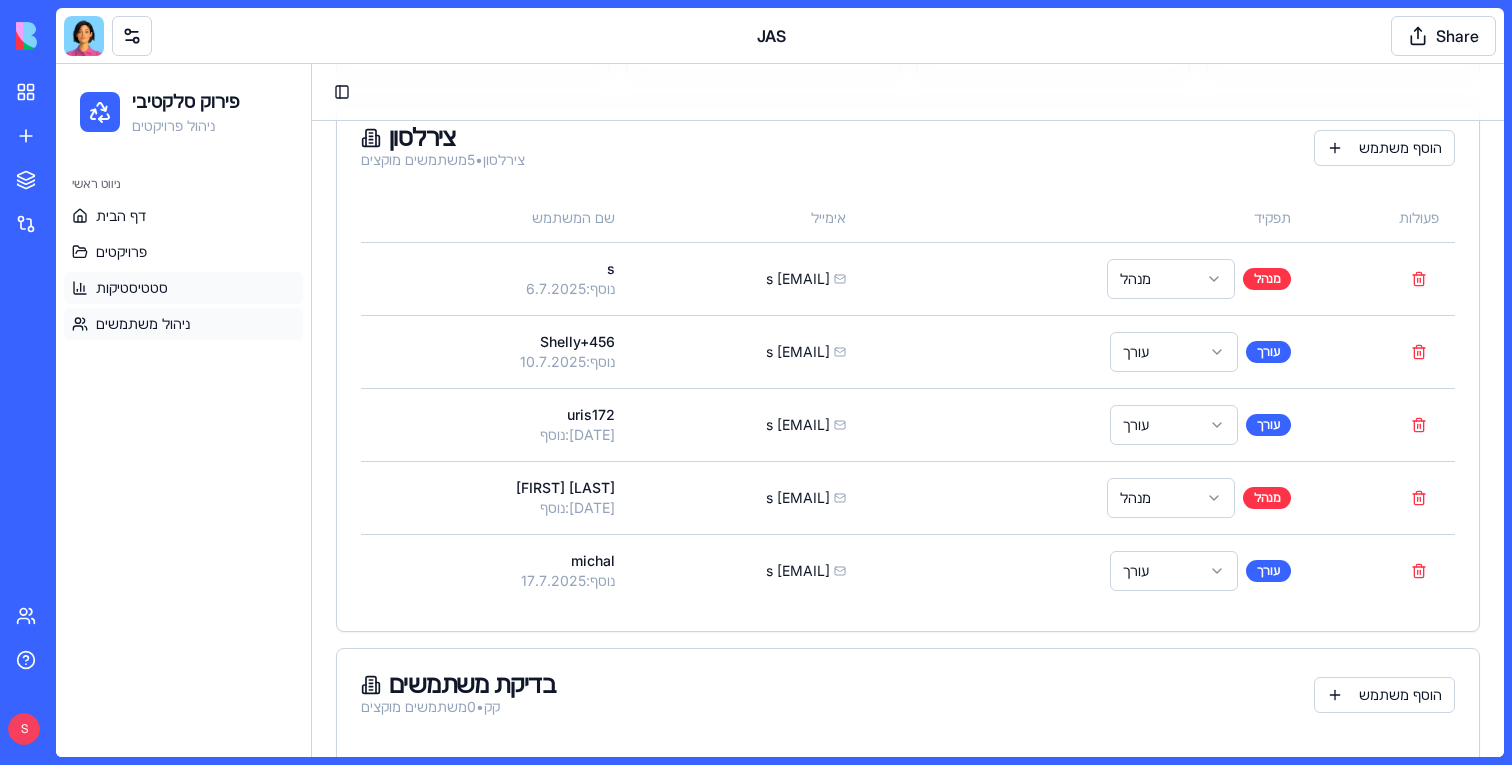 click on "סטטיסטיקות" at bounding box center (183, 288) 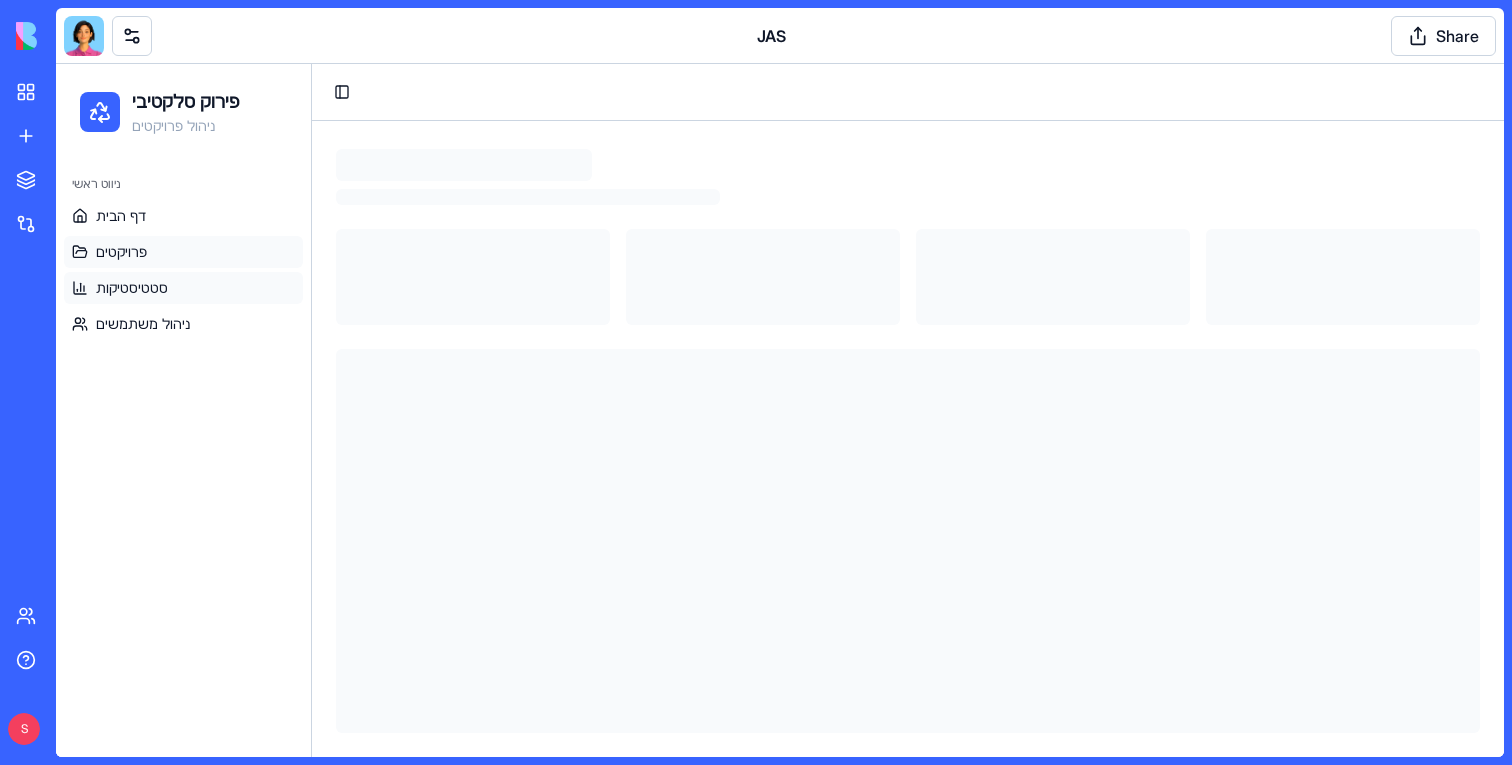 scroll, scrollTop: 326, scrollLeft: 0, axis: vertical 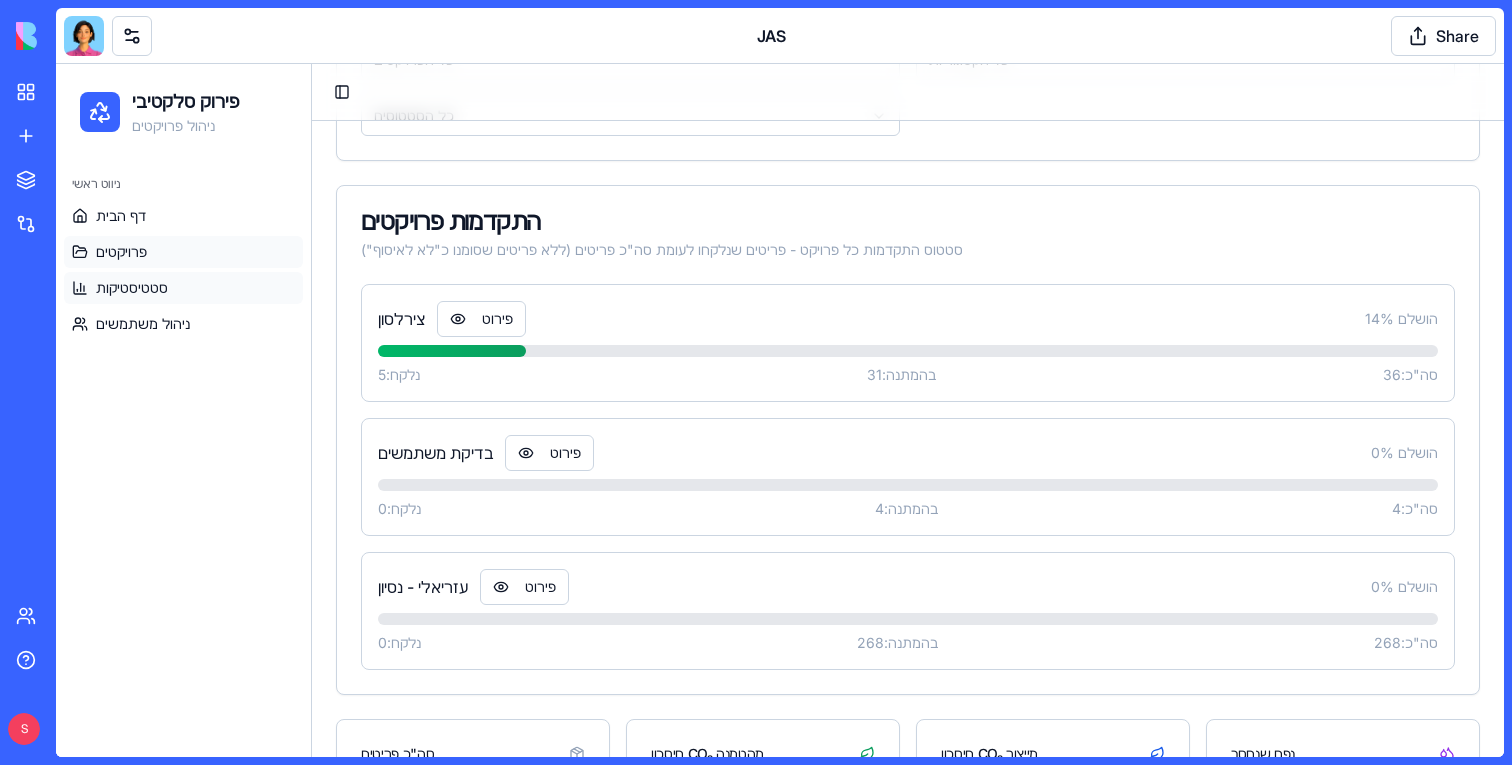 click on "פרויקטים" at bounding box center (183, 252) 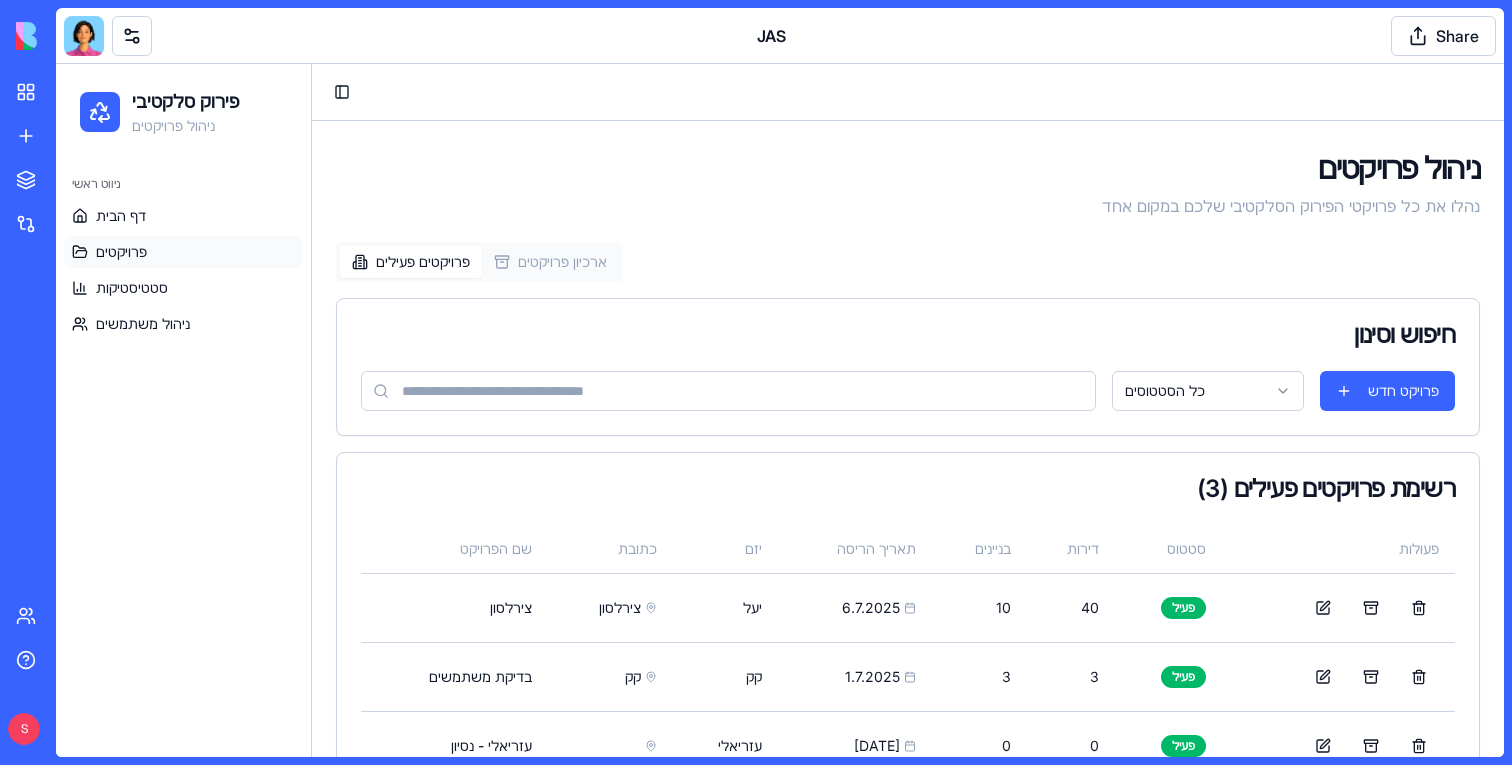scroll, scrollTop: 0, scrollLeft: 0, axis: both 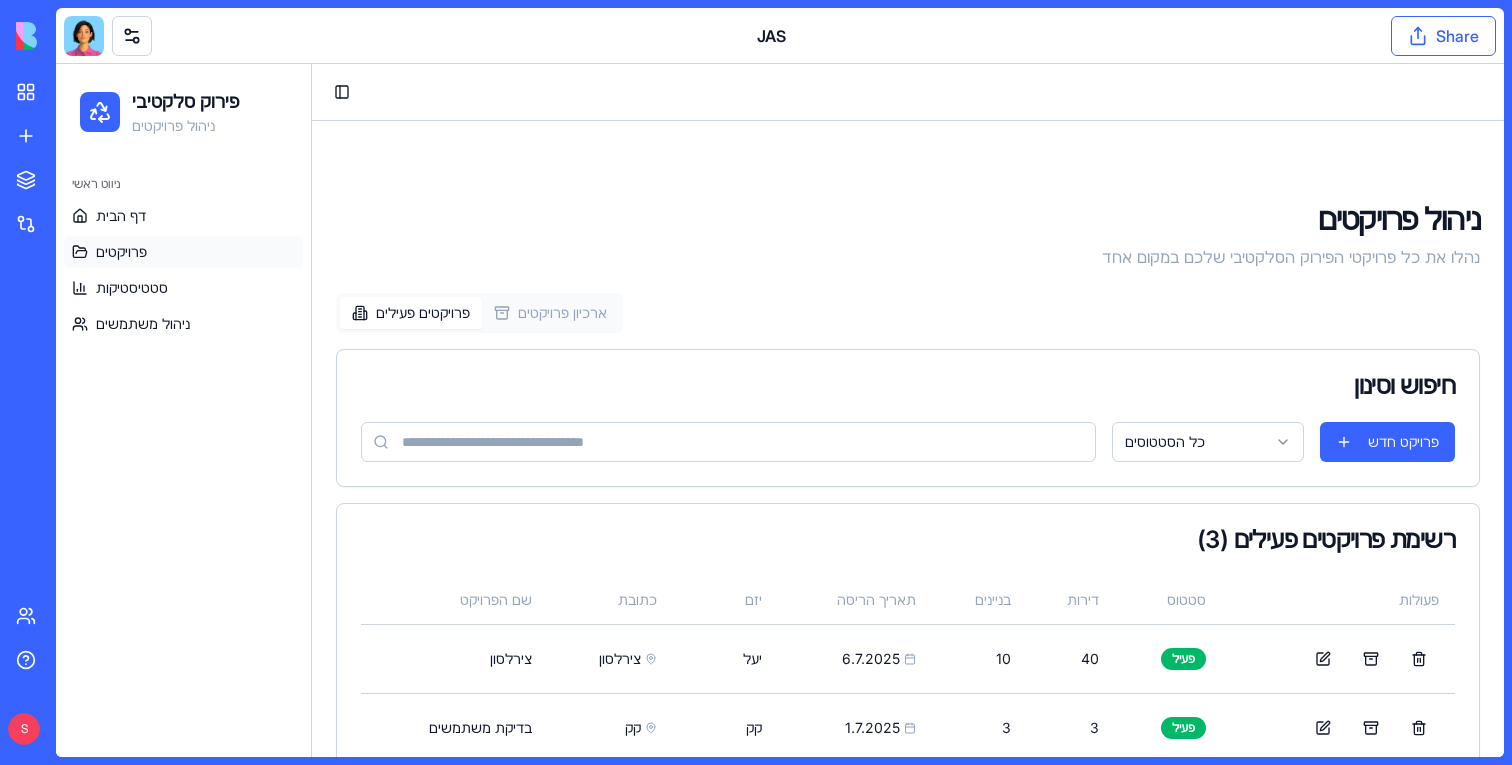 click on "Share" at bounding box center (1443, 36) 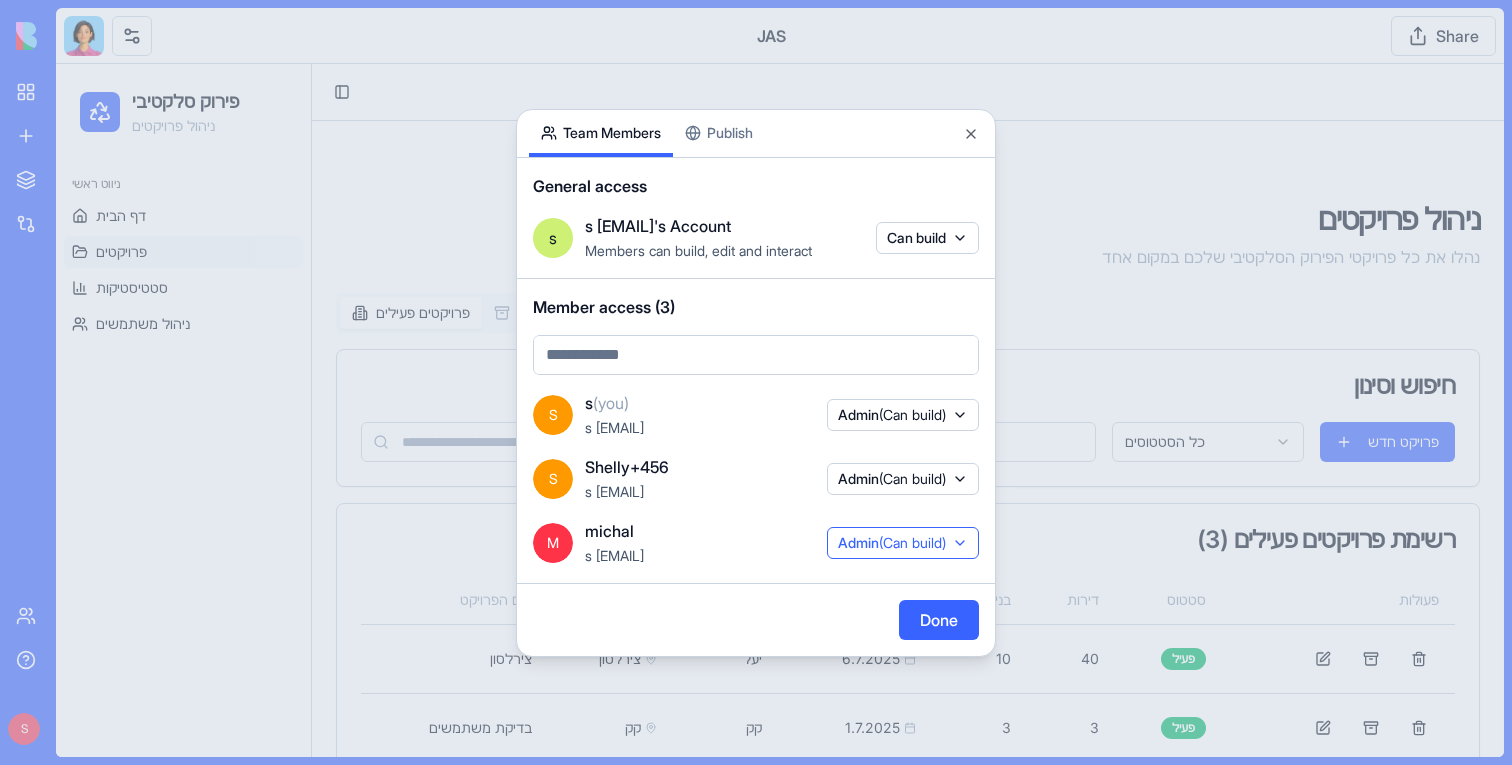 click on "Admin  (Can build)" at bounding box center [903, 543] 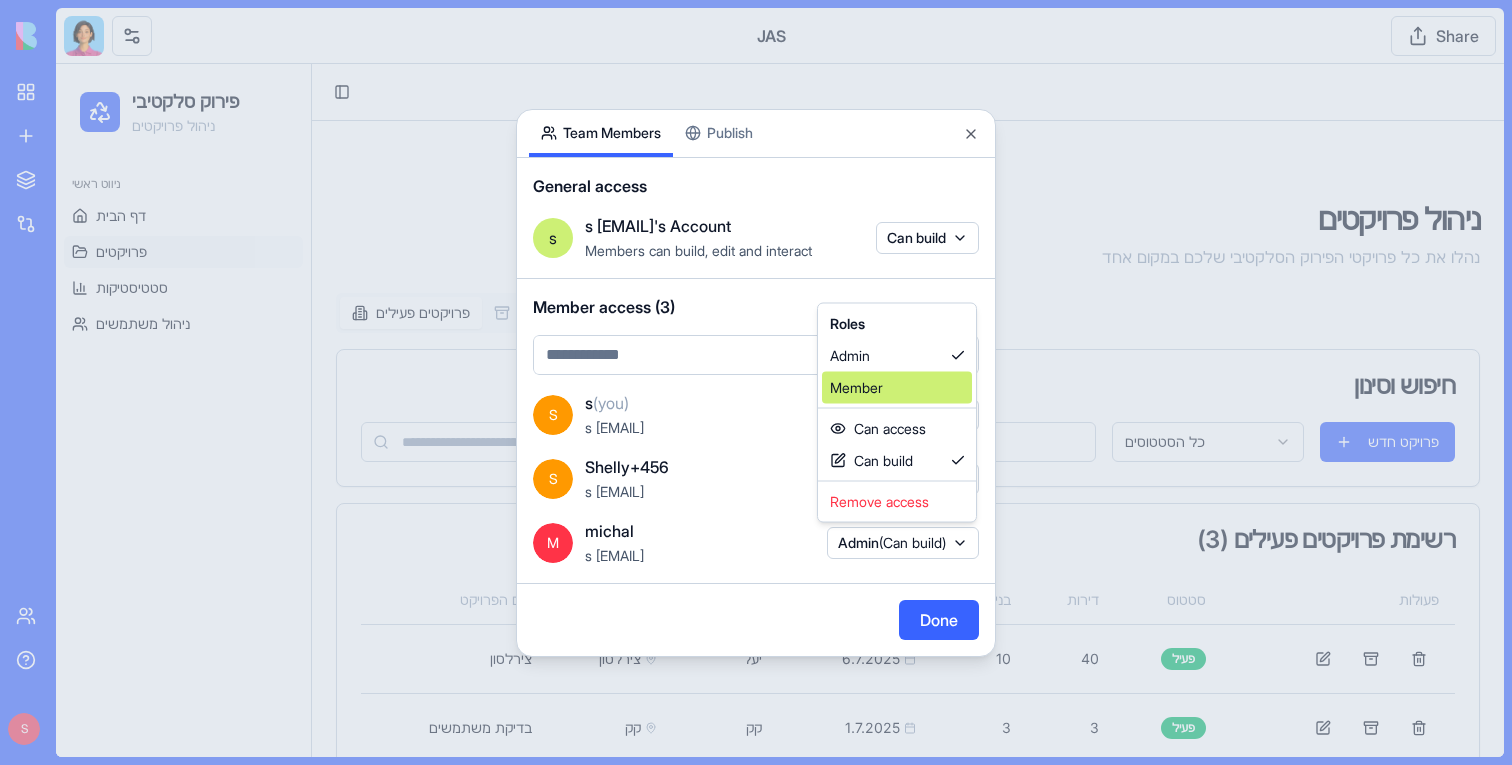 click on "Member" at bounding box center [897, 388] 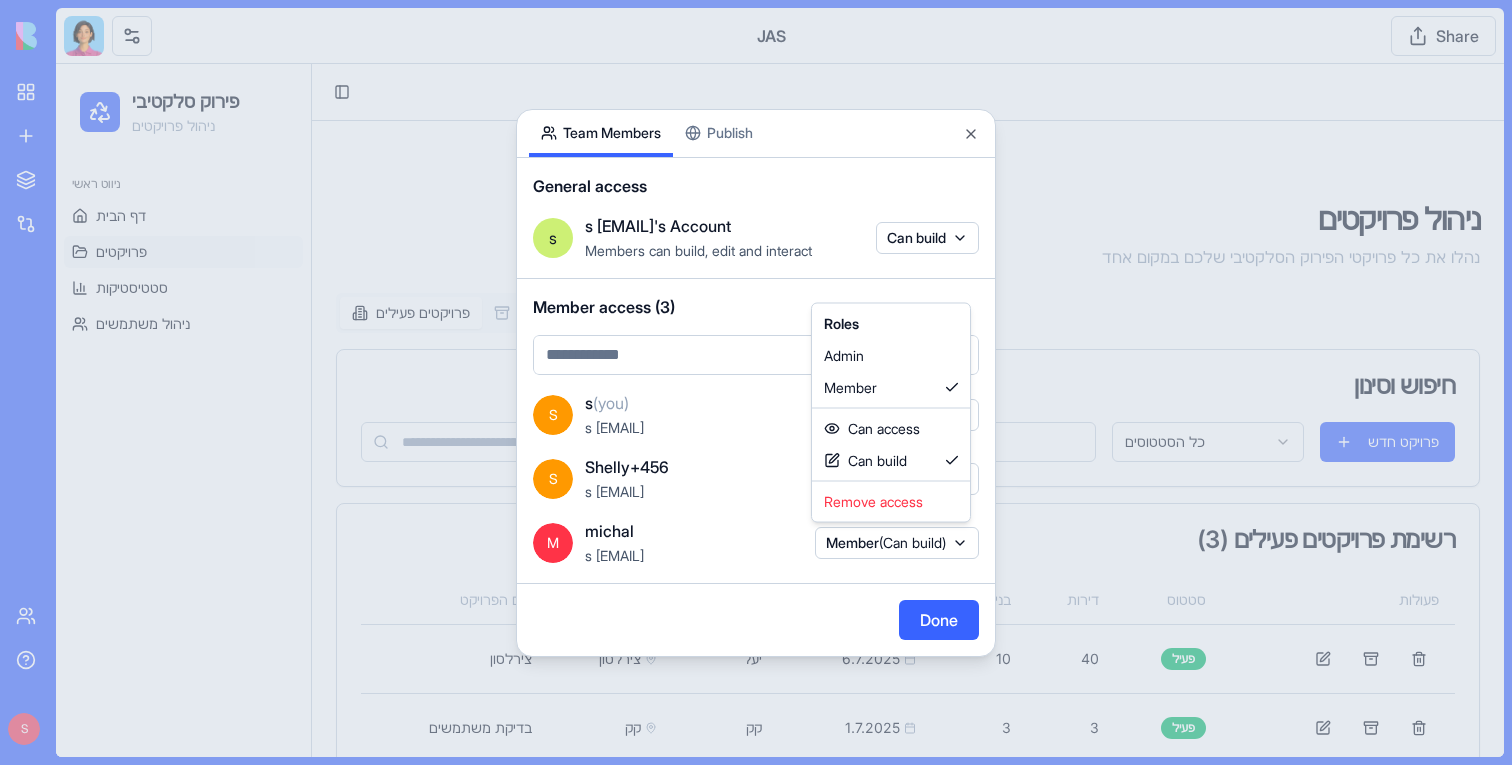 click at bounding box center [756, 382] 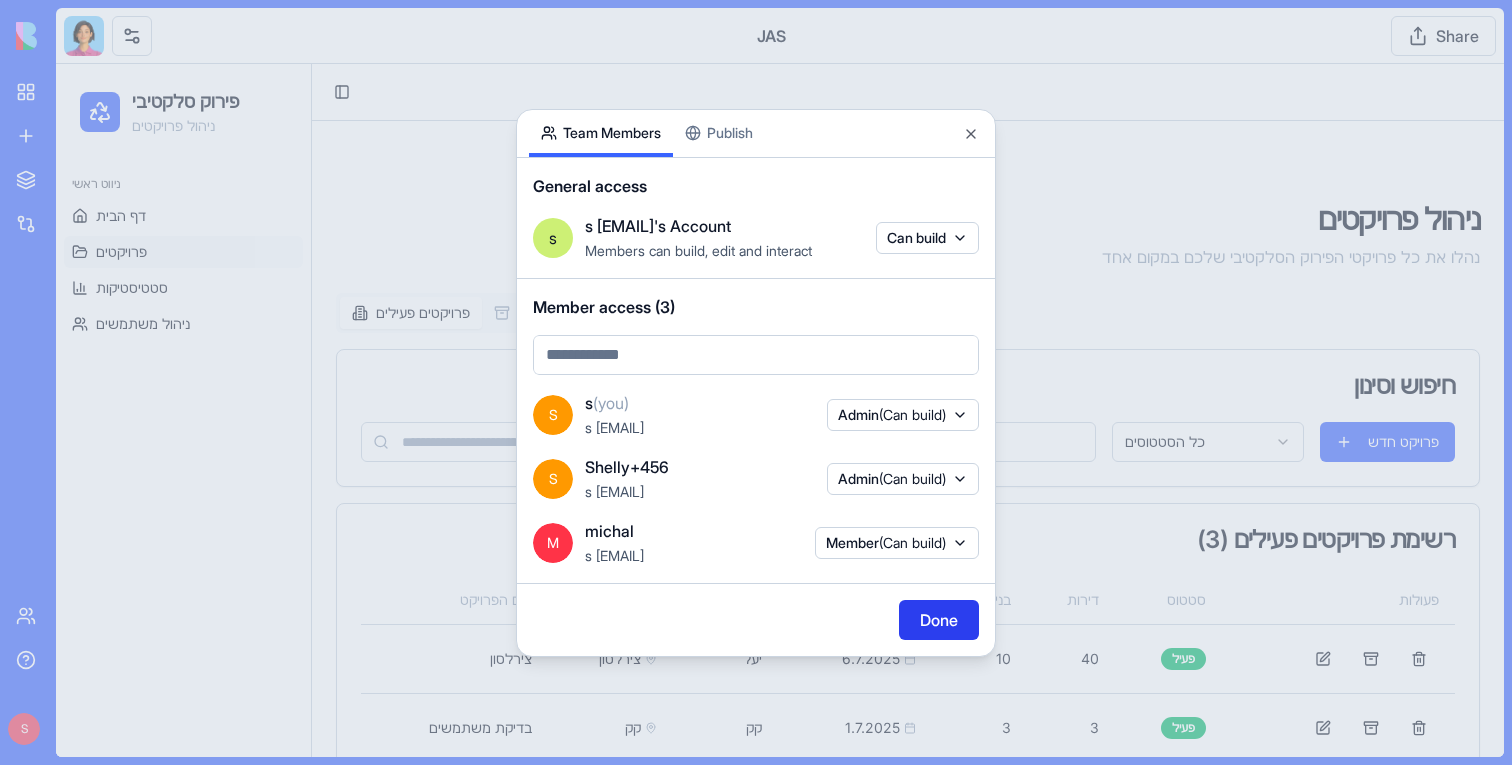 click on "Done" at bounding box center [939, 620] 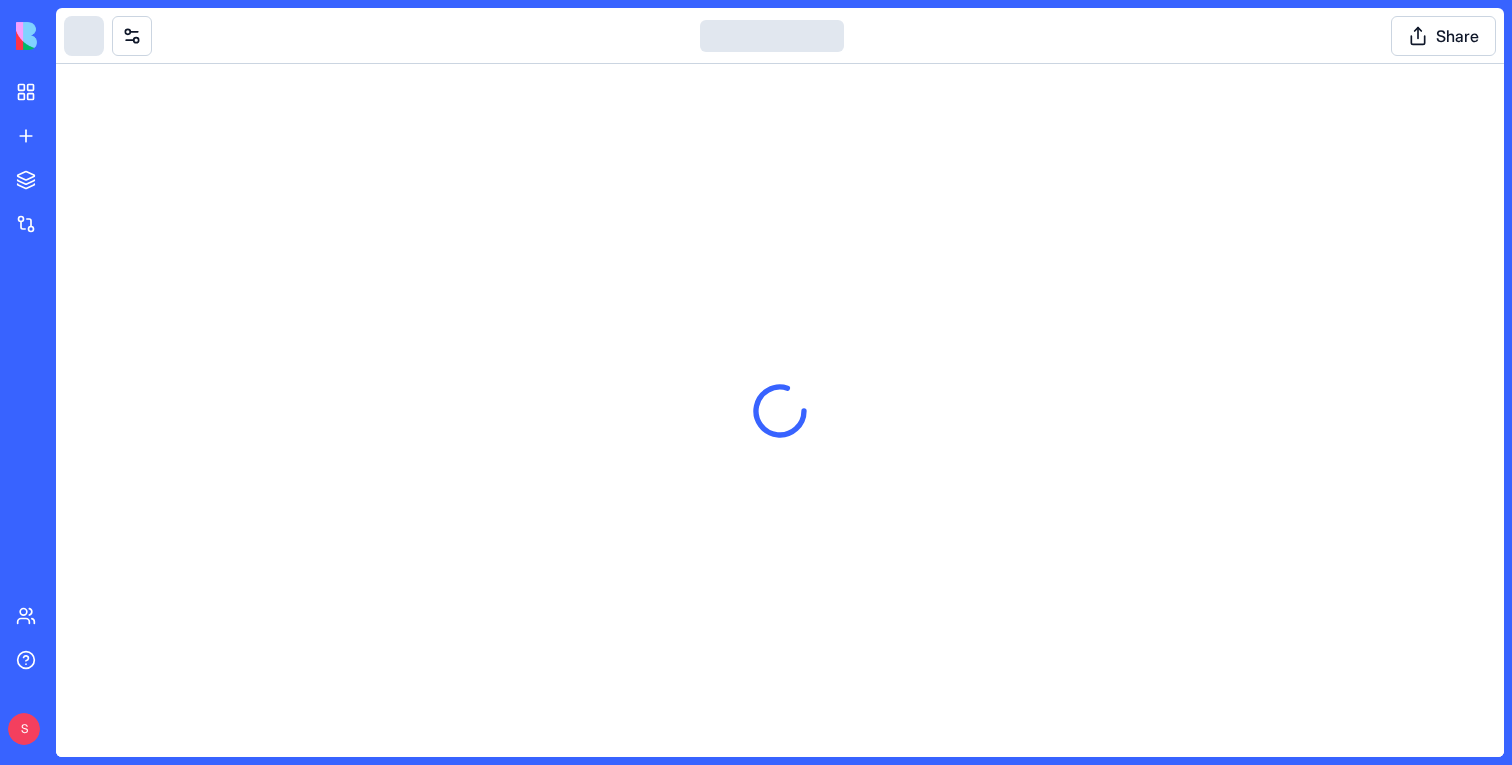 scroll, scrollTop: 0, scrollLeft: 0, axis: both 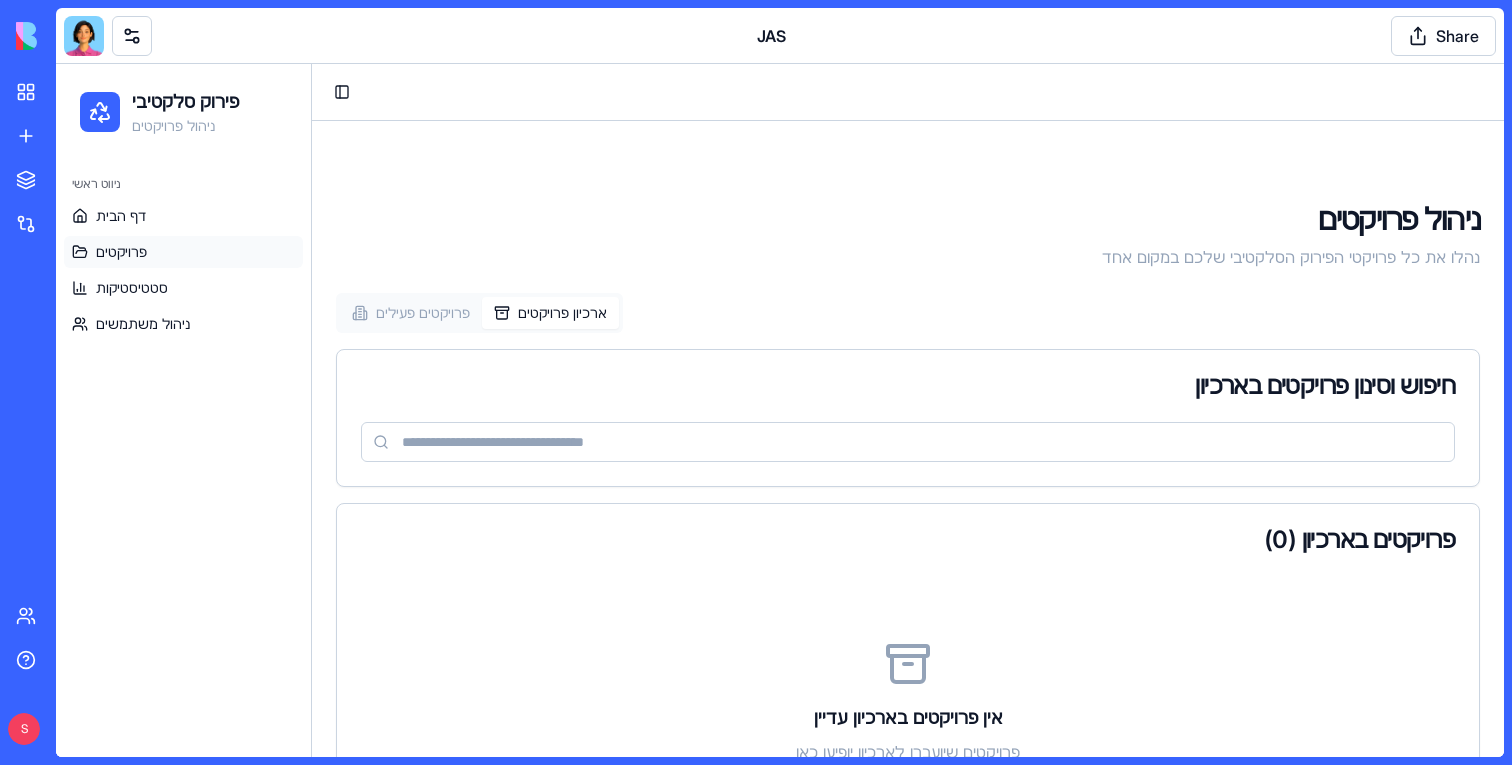 click on "ארכיון פרויקטים" at bounding box center [550, 313] 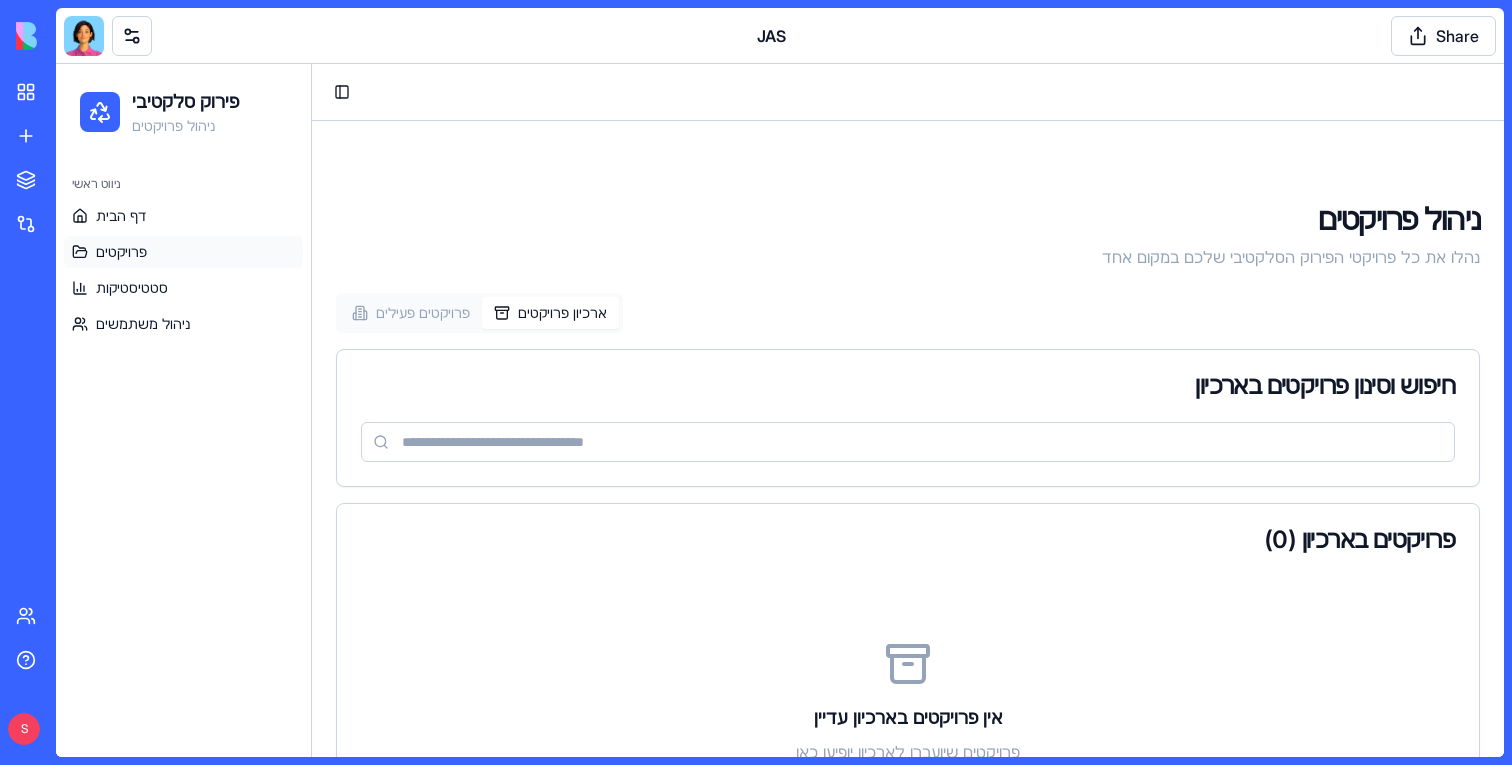 click on "פרויקטים פעילים" at bounding box center (411, 313) 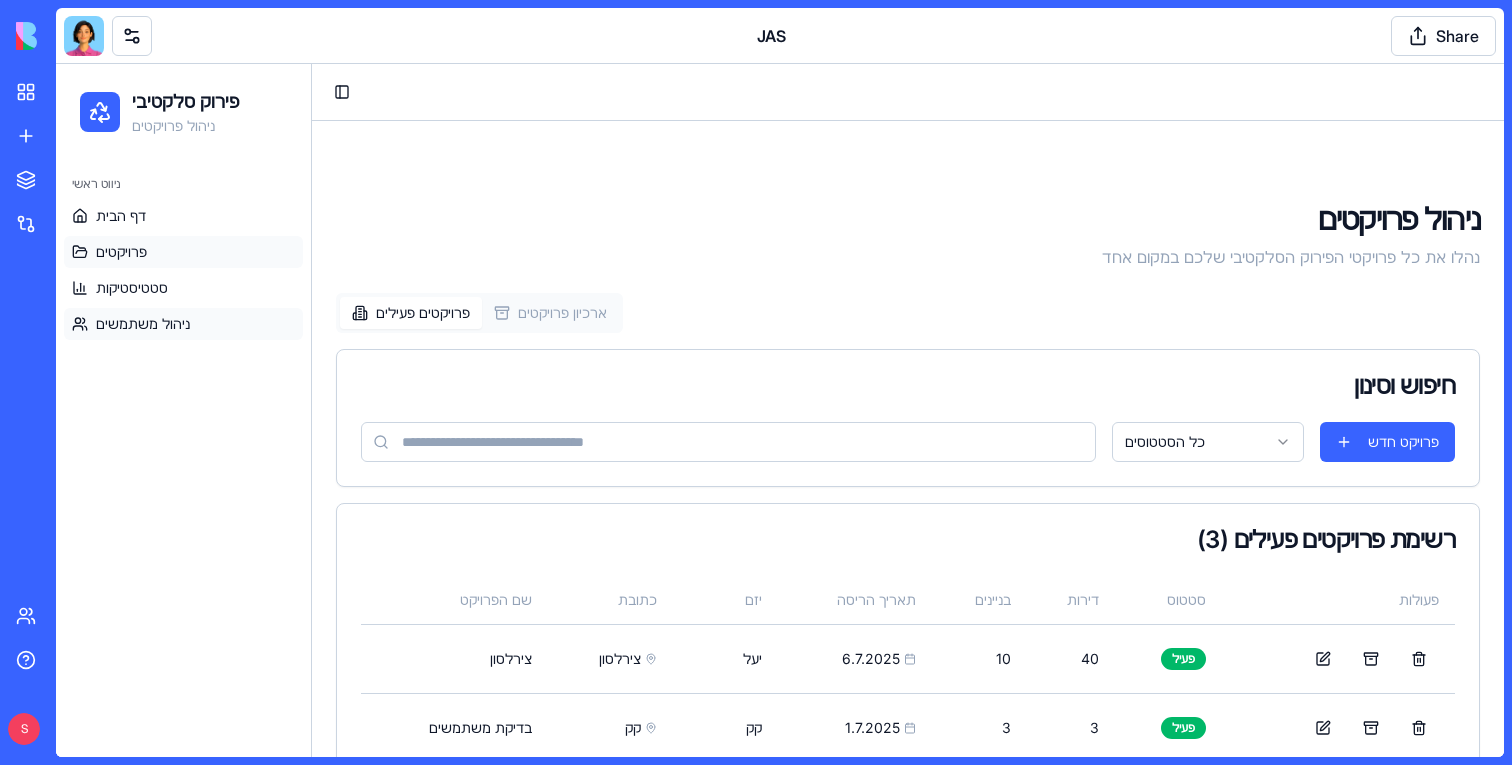 click on "ניהול משתמשים" at bounding box center (143, 324) 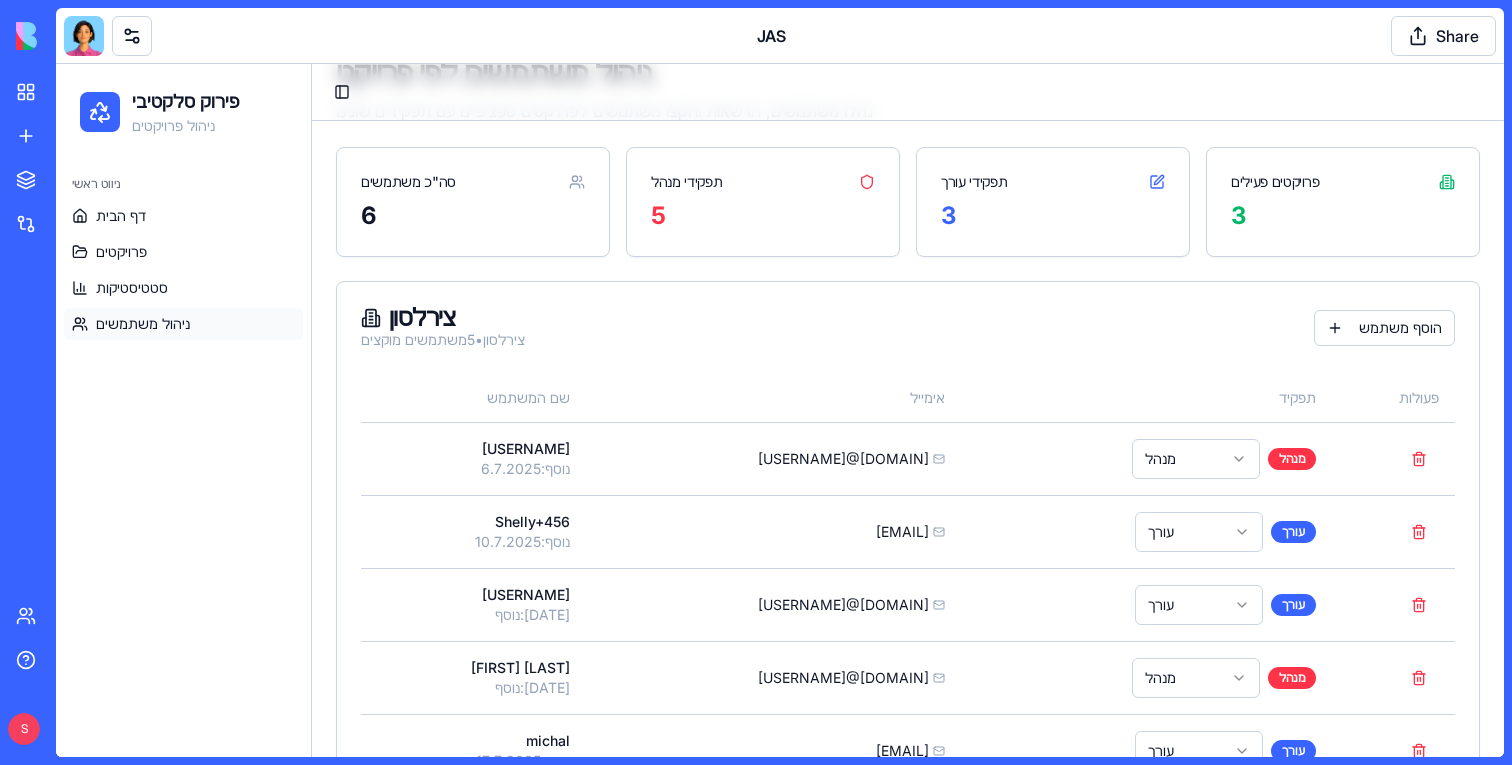 scroll, scrollTop: 0, scrollLeft: 0, axis: both 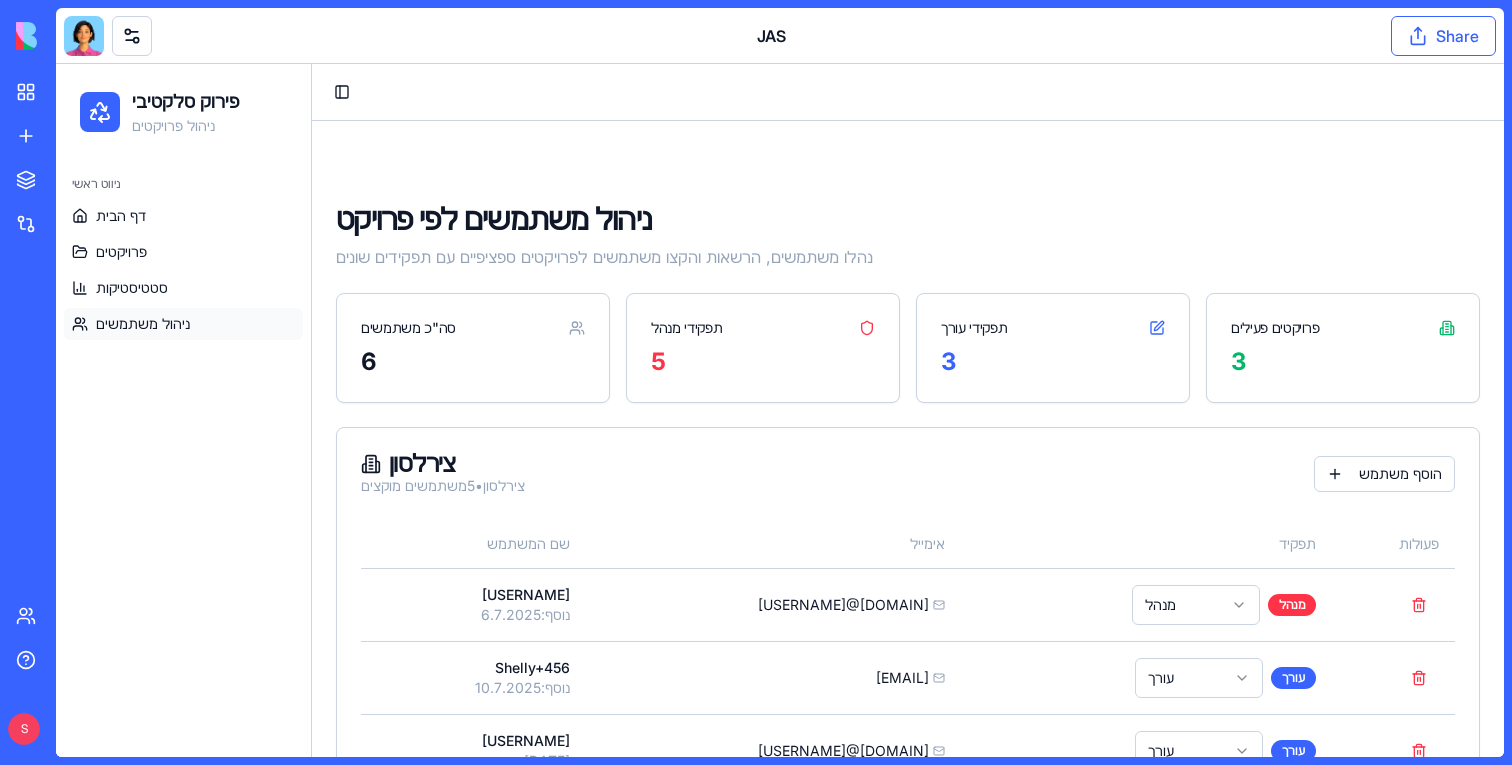 click on "Share" at bounding box center (1443, 36) 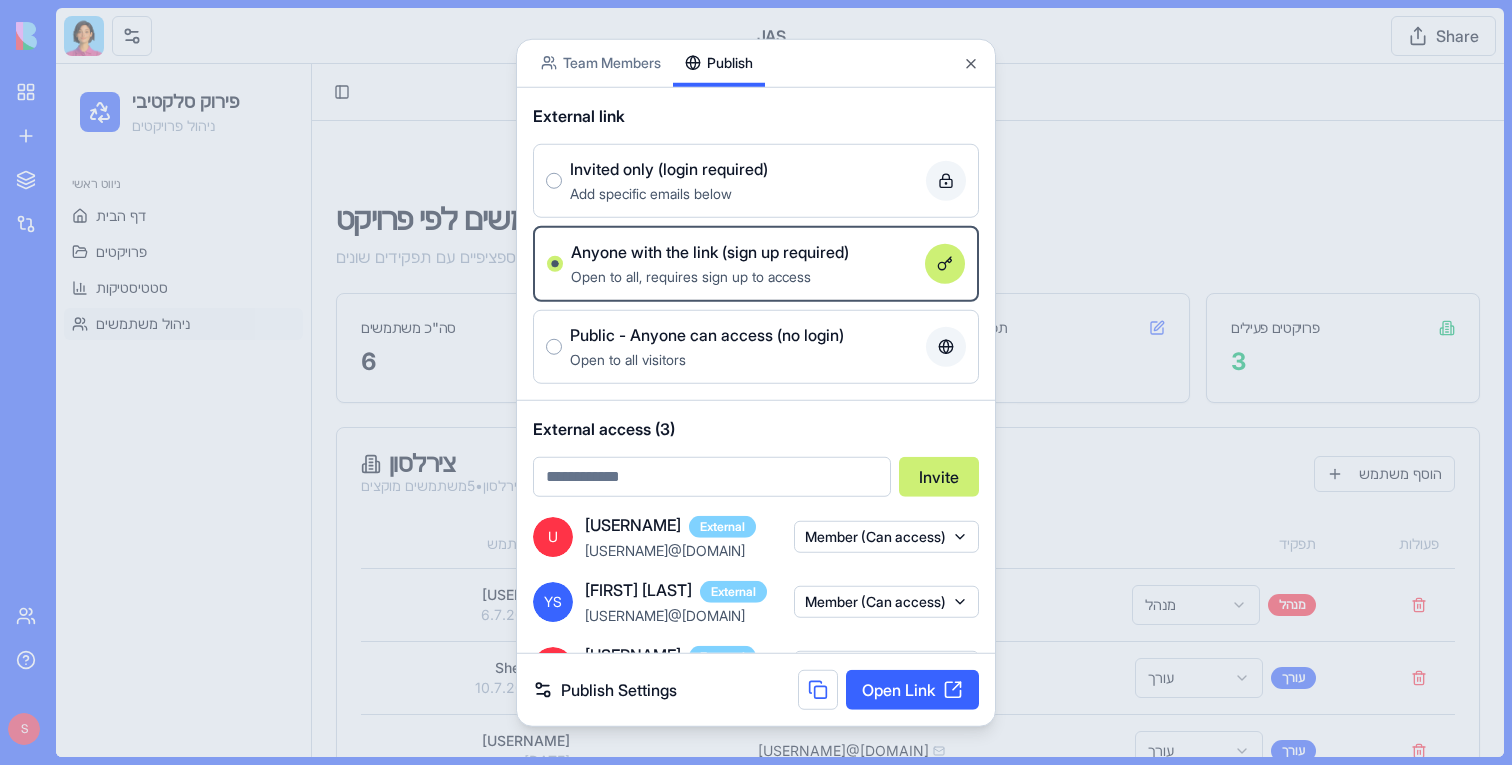 click on "Team Members Publish External link Invited only (login required) Add specific emails below Anyone with the link (sign up required) Open to all, requires sign up to access Public - Anyone can access (no login) Open to all visitors External access (3) Invite U [USERNAME] External [USERNAME]@[DOMAIN] Member (Can access) YS [FIRST] [LAST] External [USERNAME]@[DOMAIN] Member (Can access) I [USERNAME] External [USERNAME]@[DOMAIN] Member (Can access) Publish Settings Open Link Close" at bounding box center (756, 382) 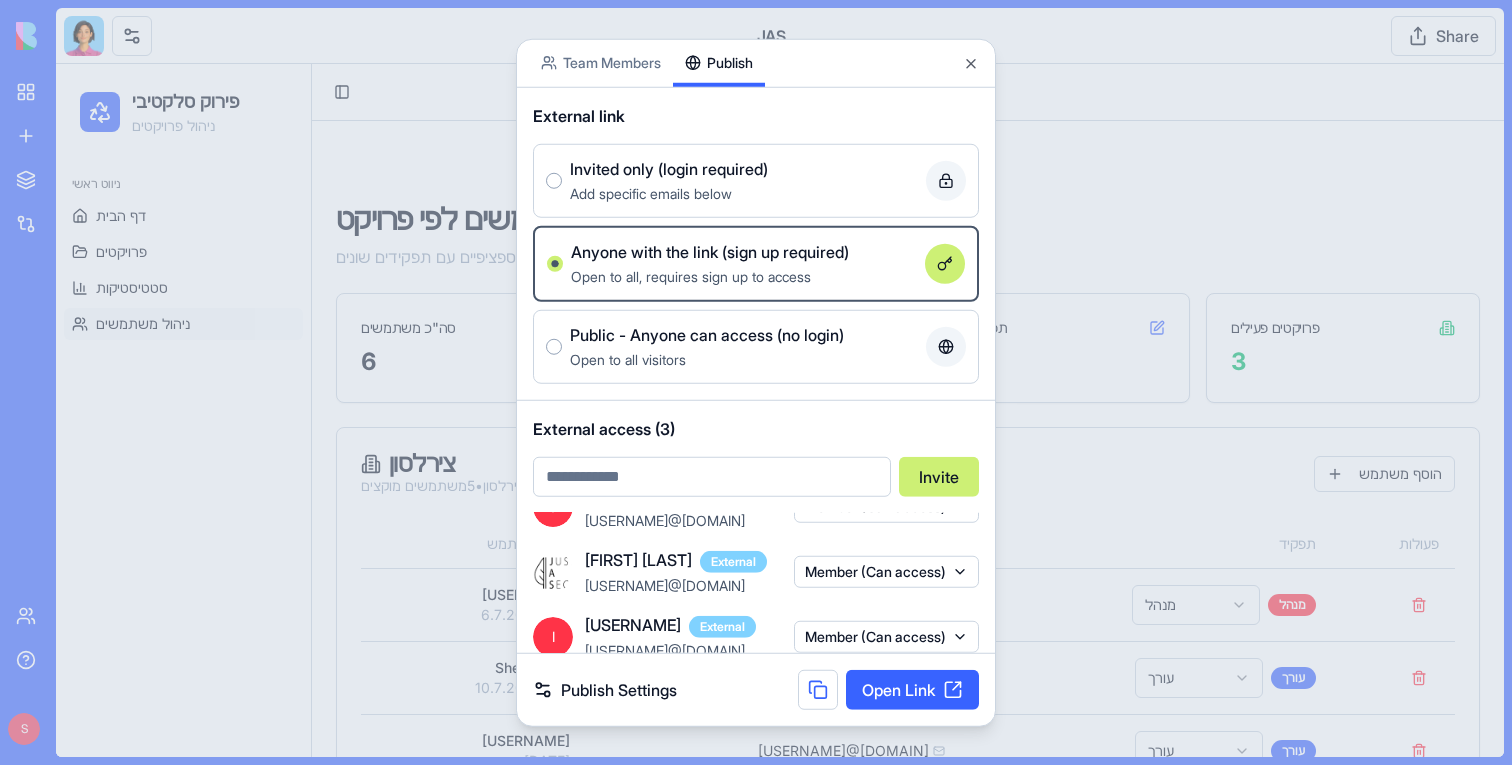 scroll, scrollTop: 0, scrollLeft: 0, axis: both 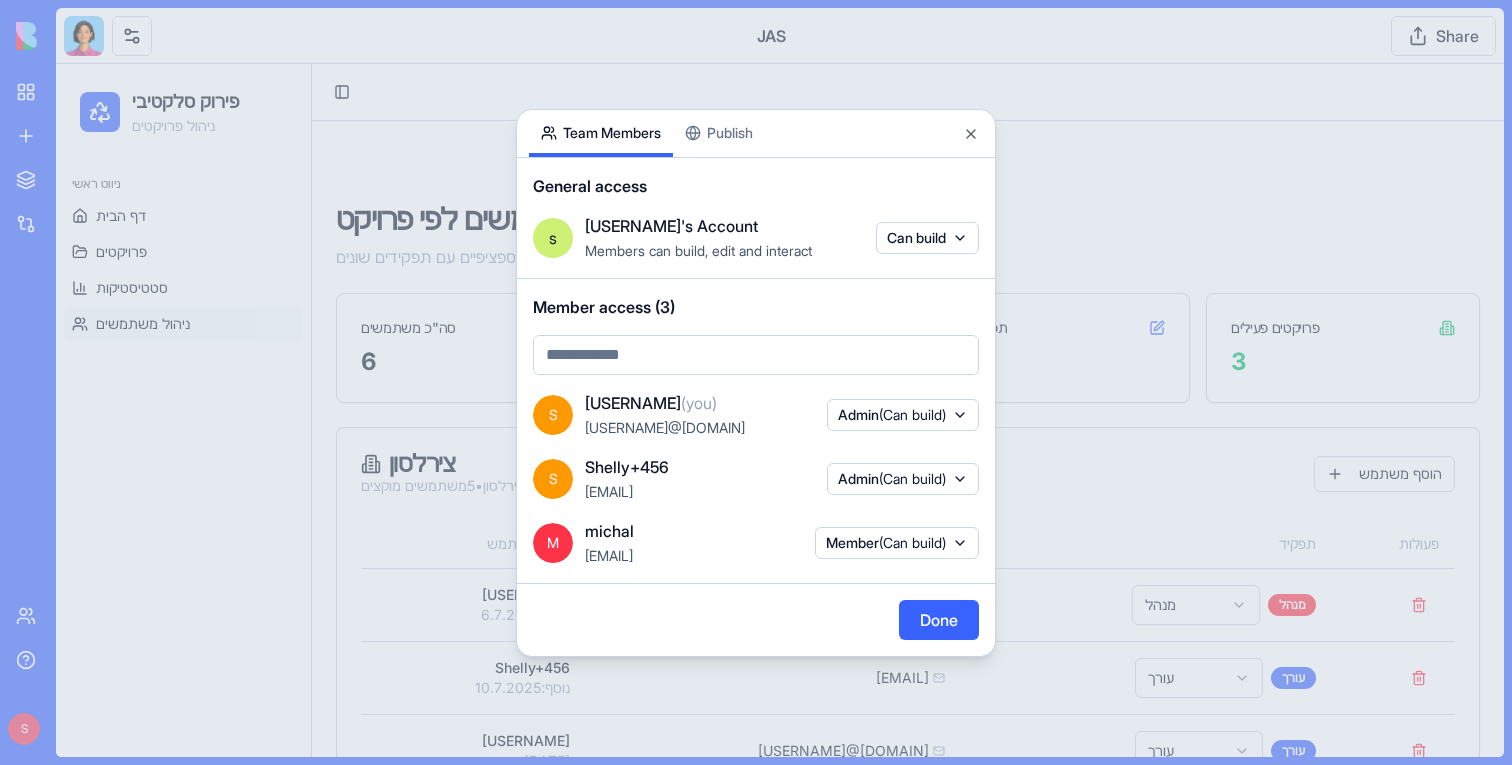 click on "BETA My workspace New app
To pick up a draggable item, press the space bar.
While dragging, use the arrow keys to move the item.
Press space again to drop the item in its new position, or press escape to cancel.
Marketplace Integrations Recent JAS Social Media Content Generator TRY Blog Generation Pro TRY Team Help S [USERNAME] Share
Team Members Publish General access s [USERNAME]'s Account Members can build, edit and interact Can build Member access (3) S [USERNAME]  (you) [USERNAME]@[DOMAIN] Admin  (Can build) S [FIRST]+456 [EMAIL] Admin  (Can build) M [FIRST] [EMAIL] Member  (Can build) Done Close" at bounding box center [756, 382] 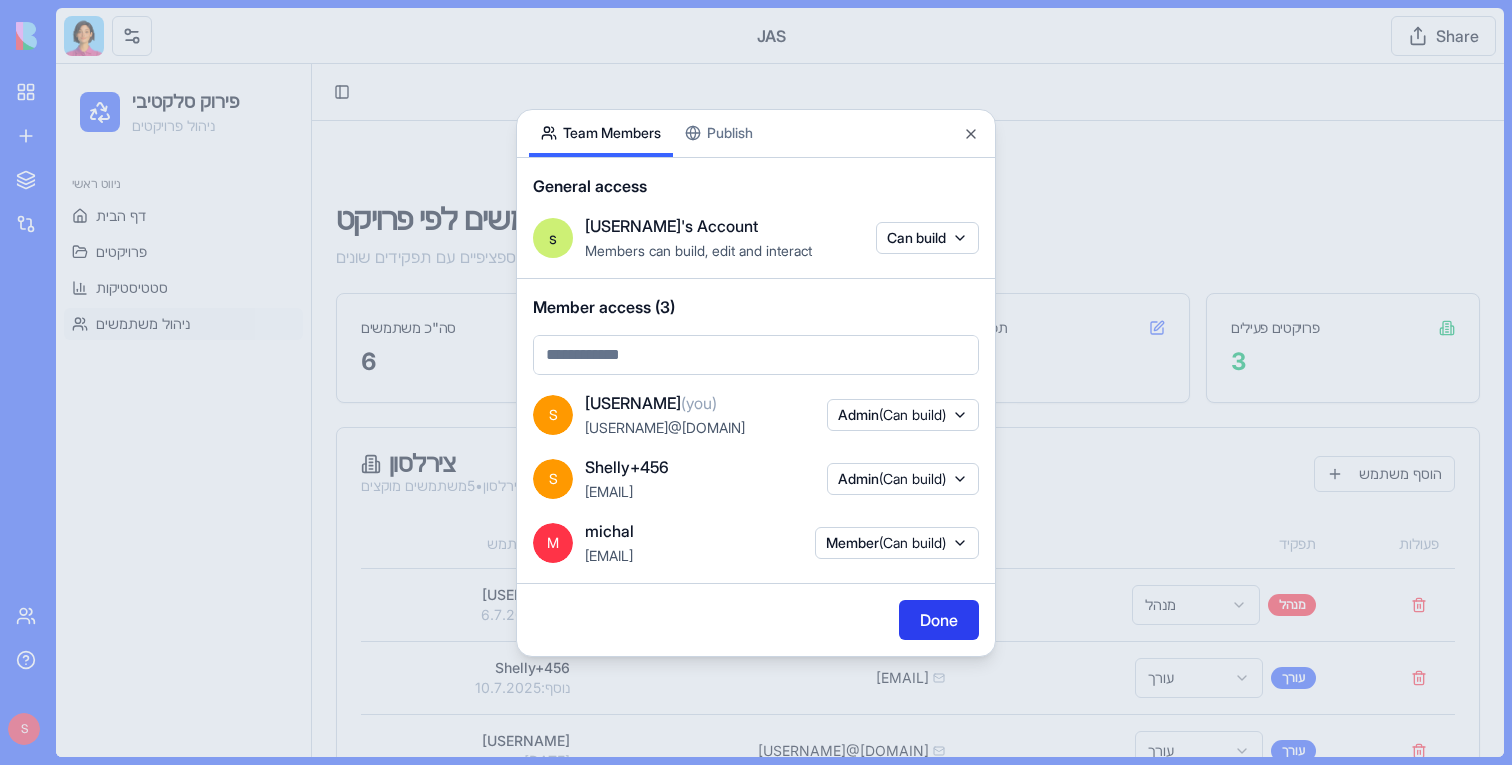 click on "Done" at bounding box center [939, 620] 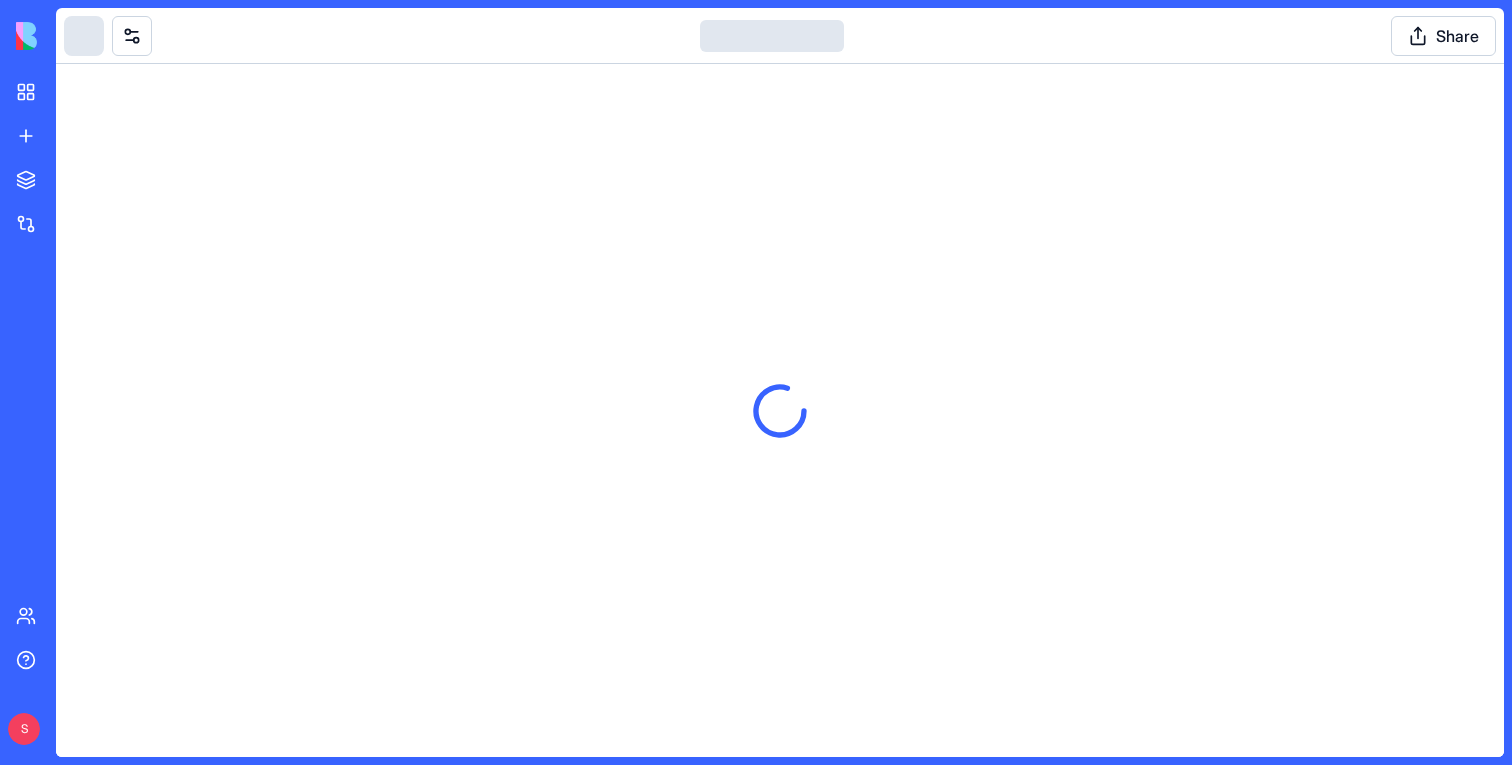scroll, scrollTop: 0, scrollLeft: 0, axis: both 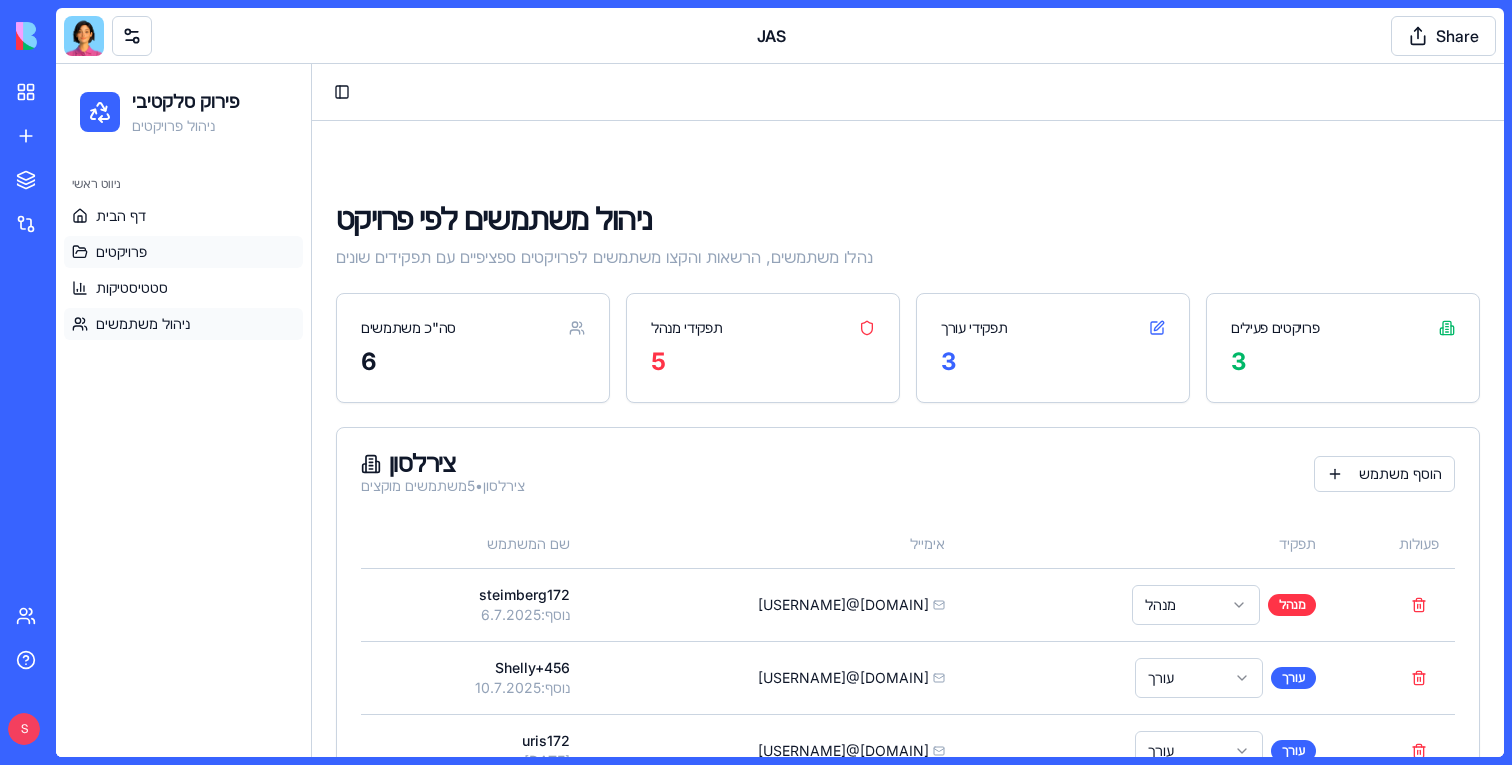 click on "פרויקטים" at bounding box center (183, 252) 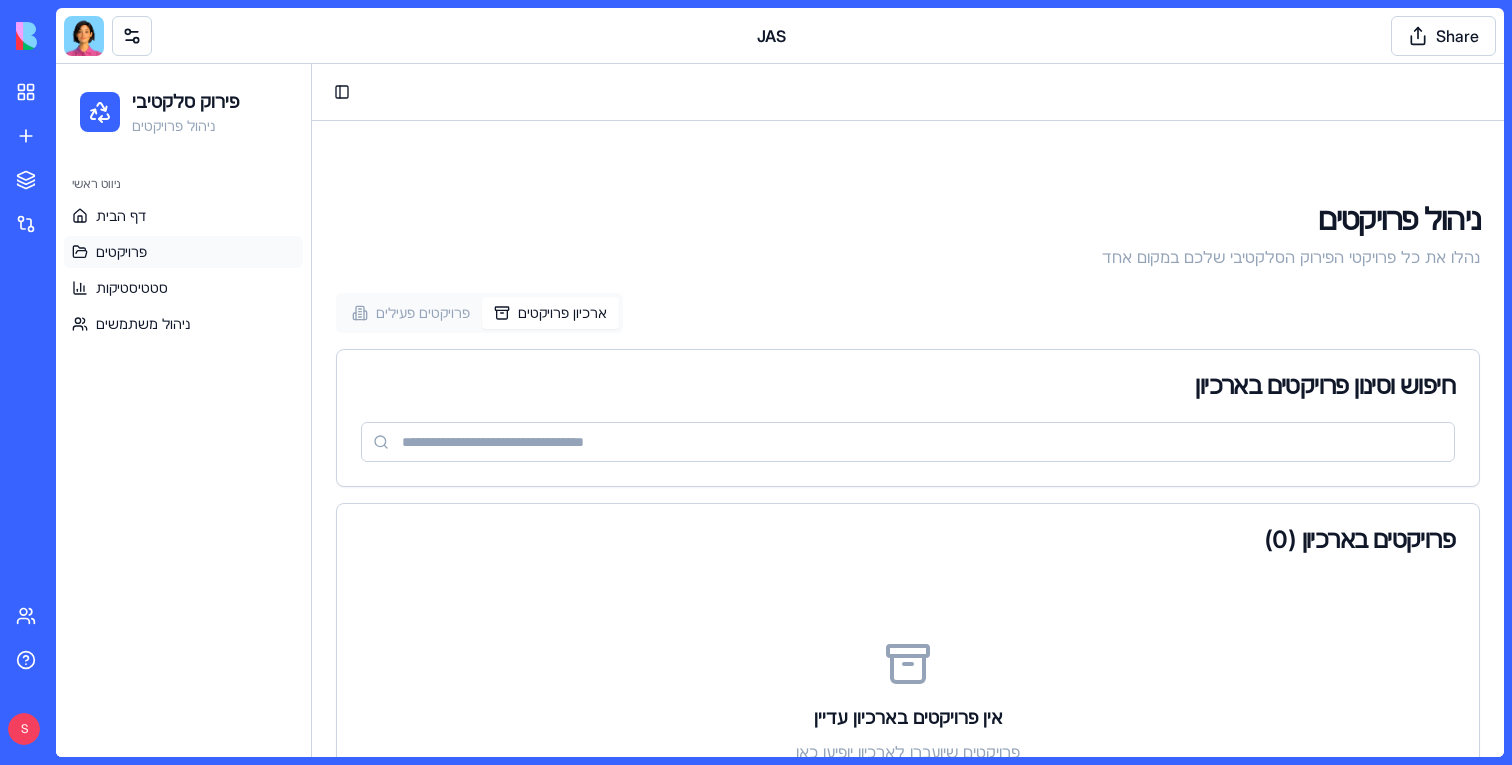 click on "ארכיון פרויקטים" at bounding box center [550, 313] 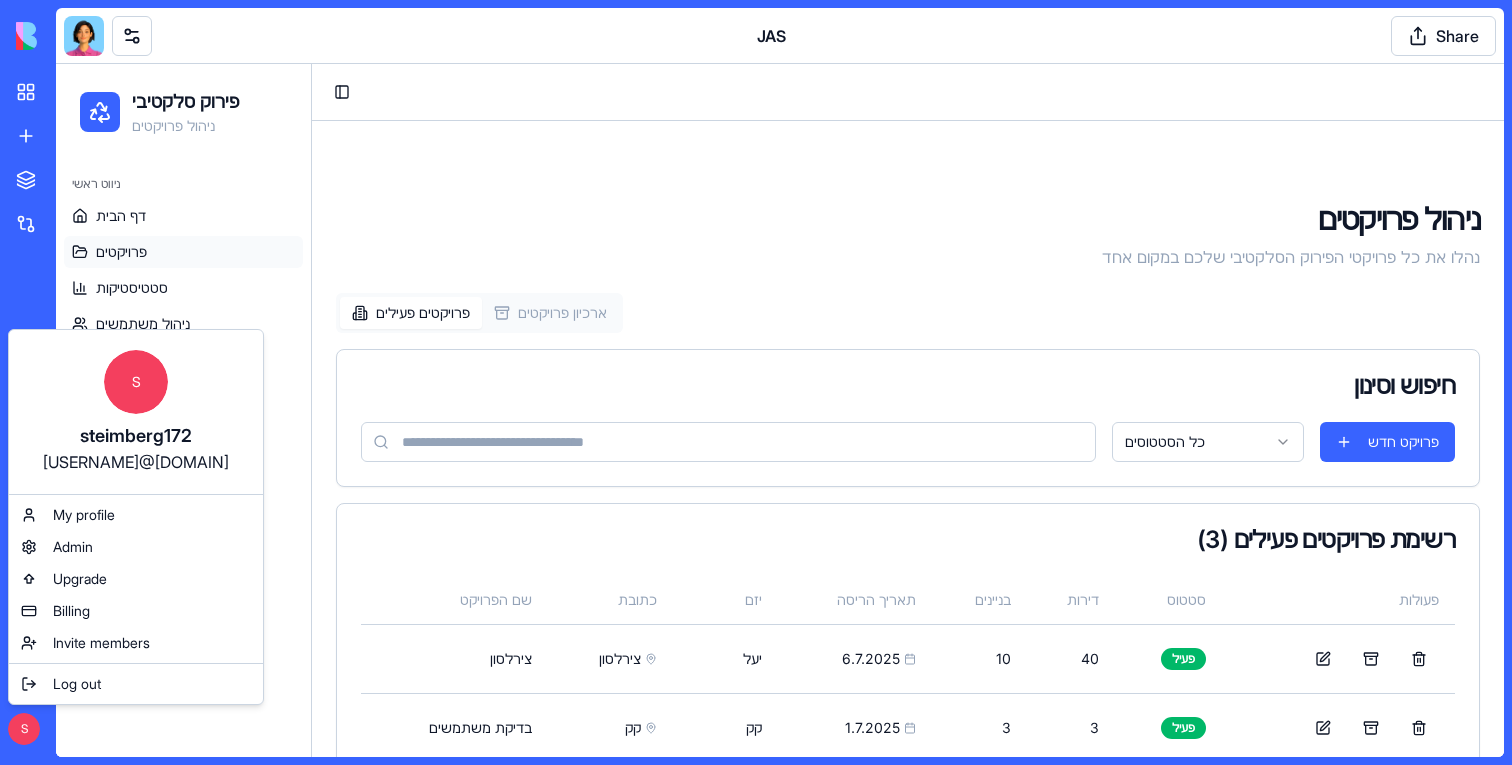 click on "BETA My workspace New app
To pick up a draggable item, press the space bar.
While dragging, use the arrow keys to move the item.
Press space again to drop the item in its new position, or press escape to cancel.
Marketplace Integrations Recent JAS Social Media Content Generator TRY Blog Generation Pro TRY Team Help S JAS Share
S steimberg172 steimberg172@gmail.com My profile Admin Upgrade Billing Invite members Log out" at bounding box center (756, 382) 